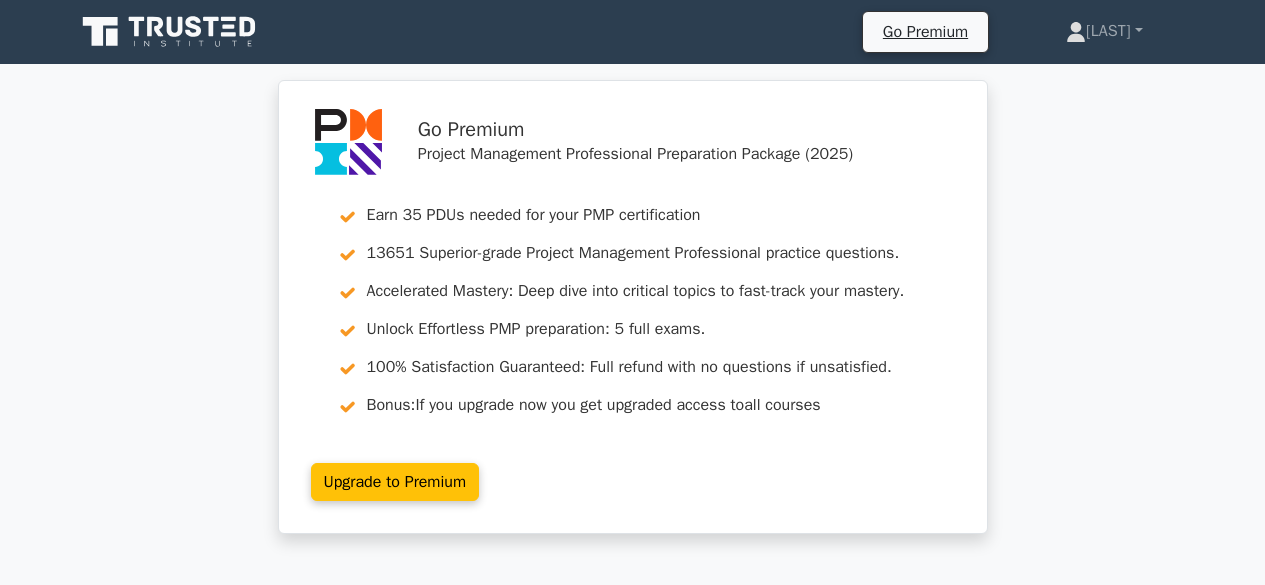 scroll, scrollTop: 2607, scrollLeft: 0, axis: vertical 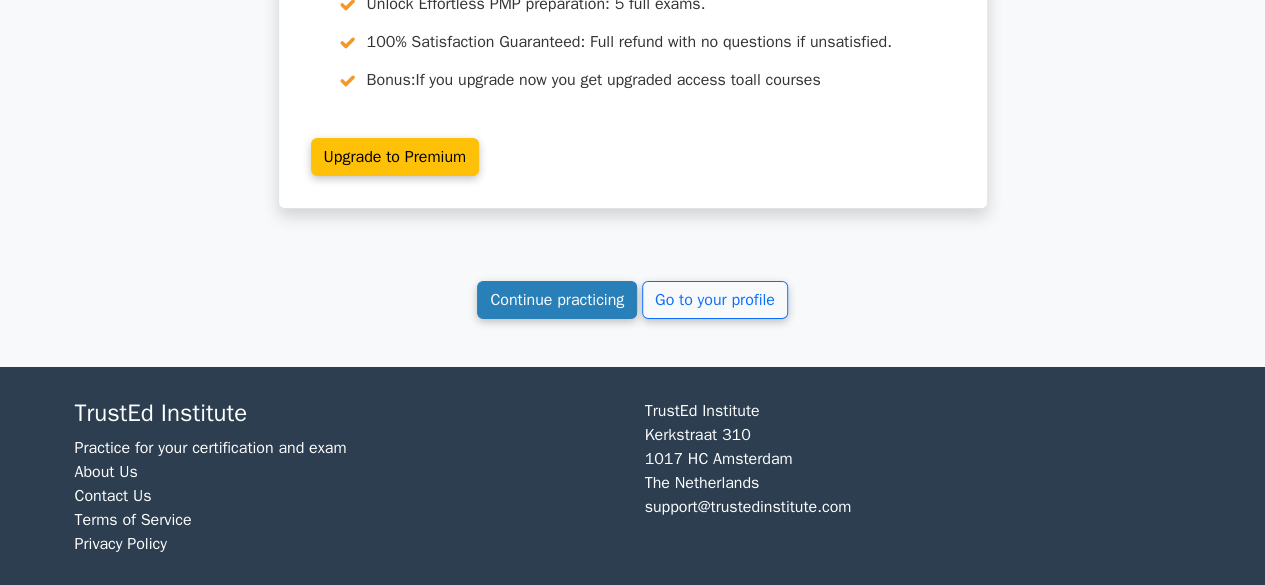 click on "Continue practicing" at bounding box center (557, 300) 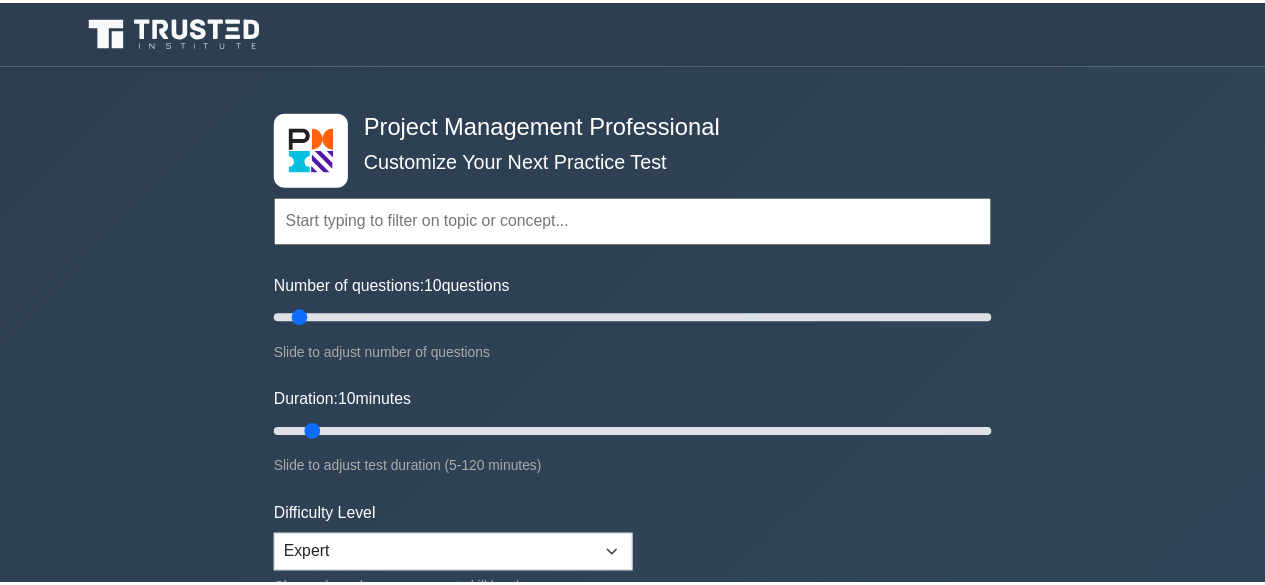 scroll, scrollTop: 0, scrollLeft: 0, axis: both 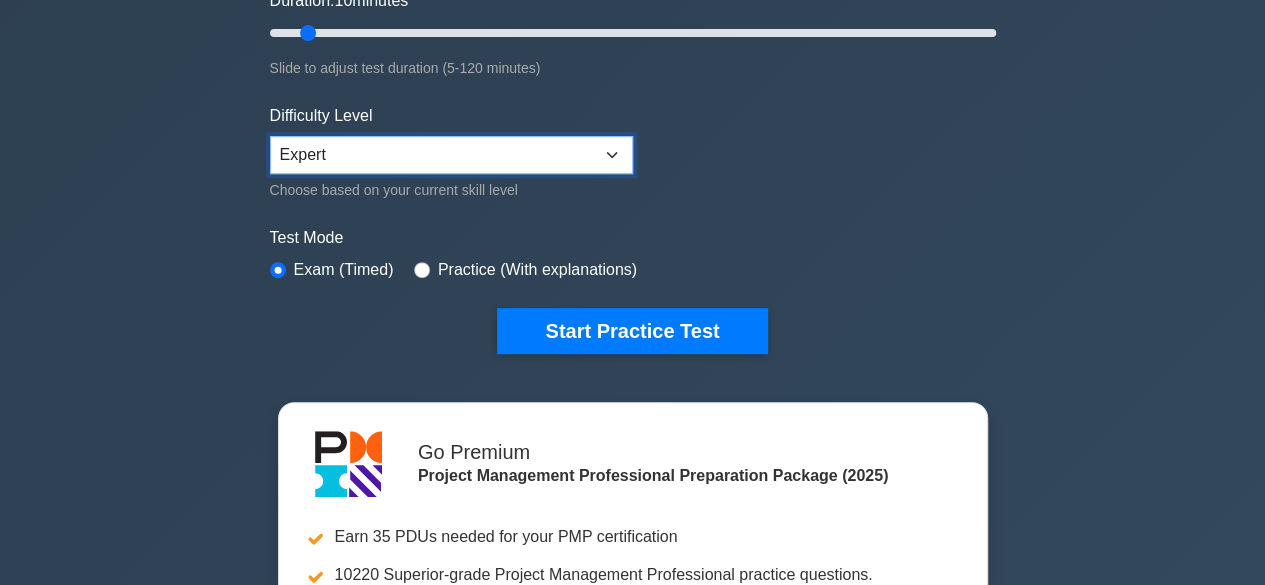 click on "Beginner
Intermediate
Expert" at bounding box center (451, 155) 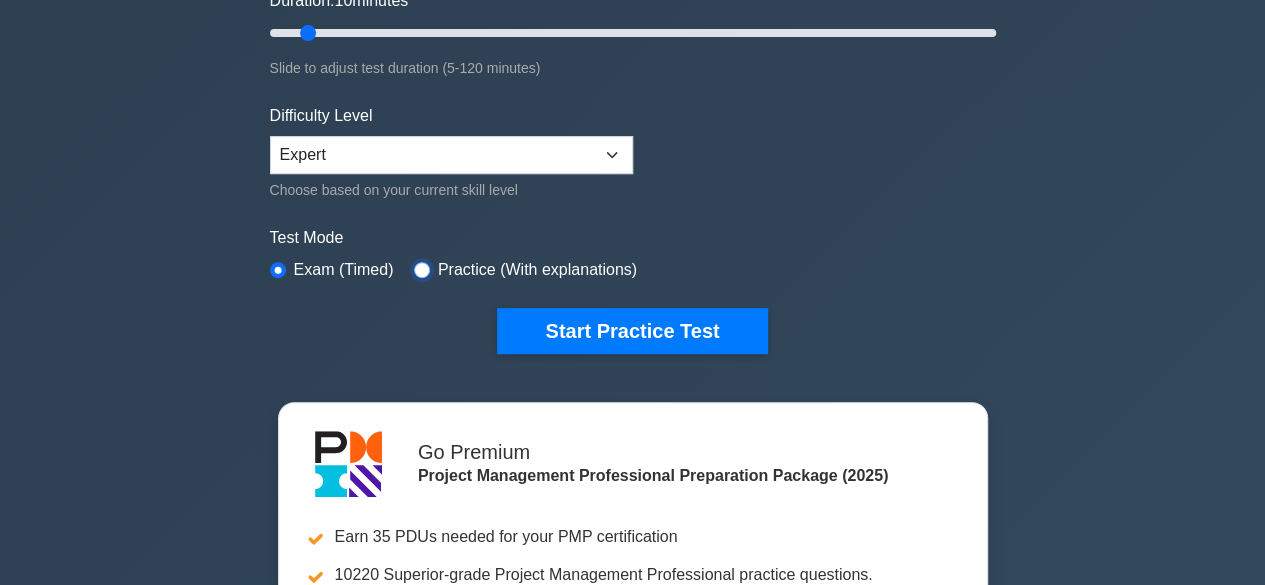 click at bounding box center (422, 270) 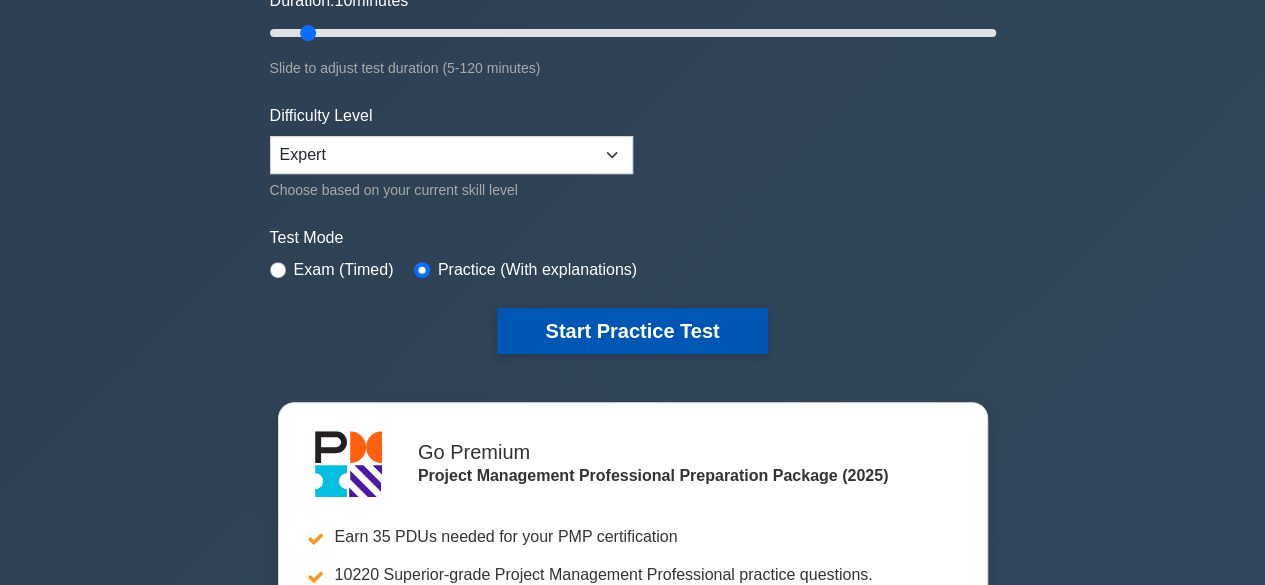 click on "Start Practice Test" at bounding box center [632, 331] 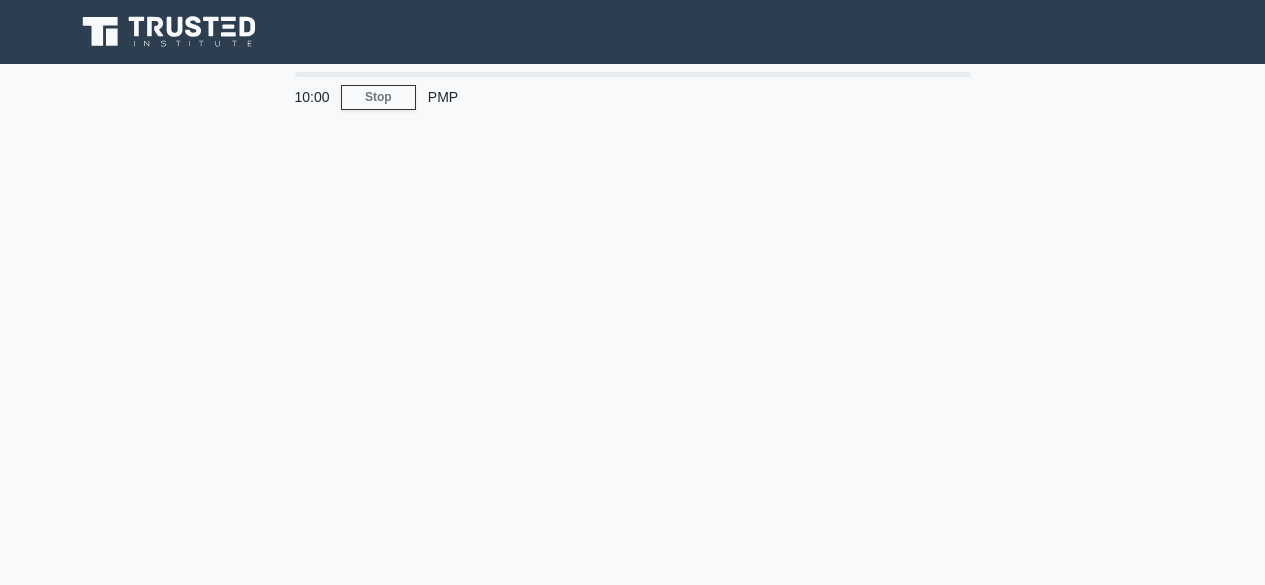 scroll, scrollTop: 0, scrollLeft: 0, axis: both 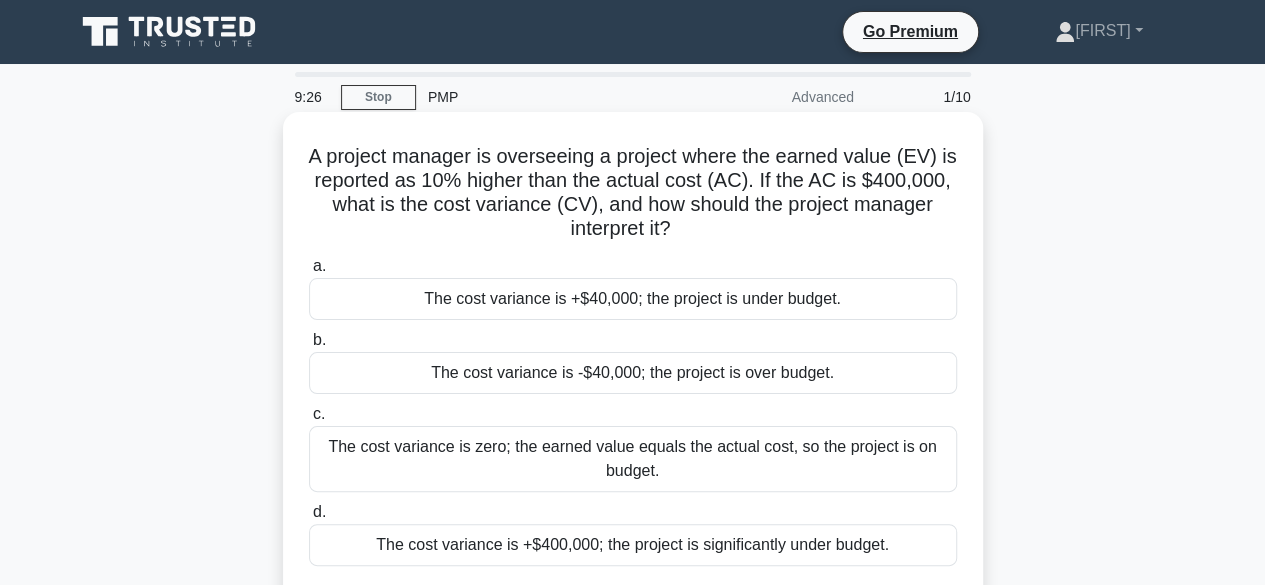 click on "The cost variance is +$40,000; the project is under budget." at bounding box center (633, 299) 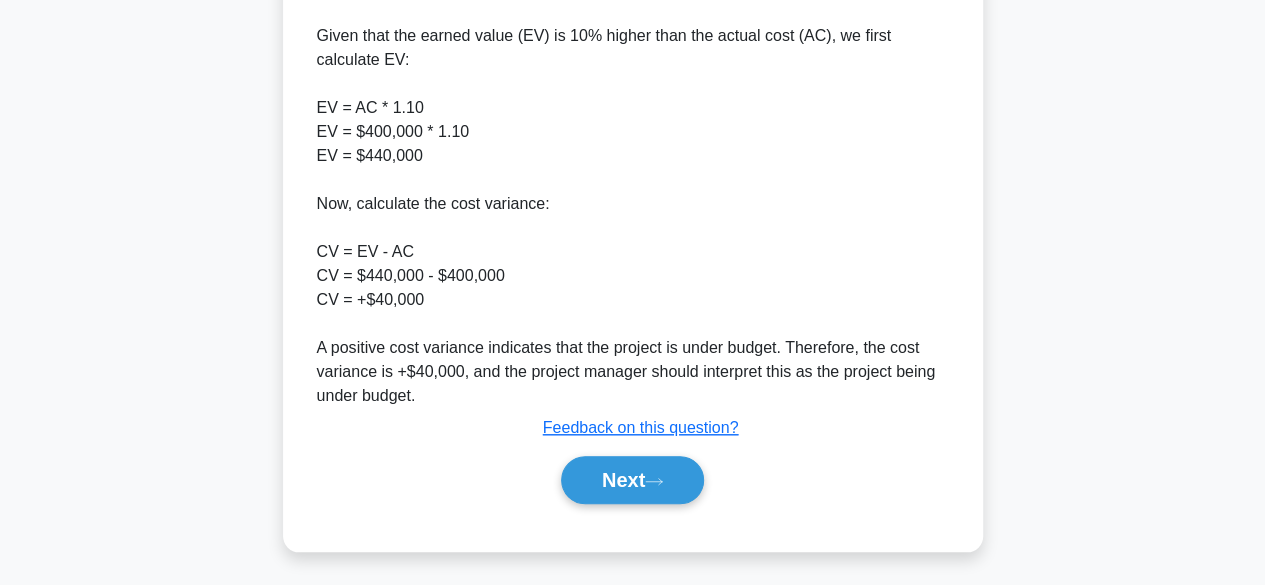 scroll, scrollTop: 717, scrollLeft: 0, axis: vertical 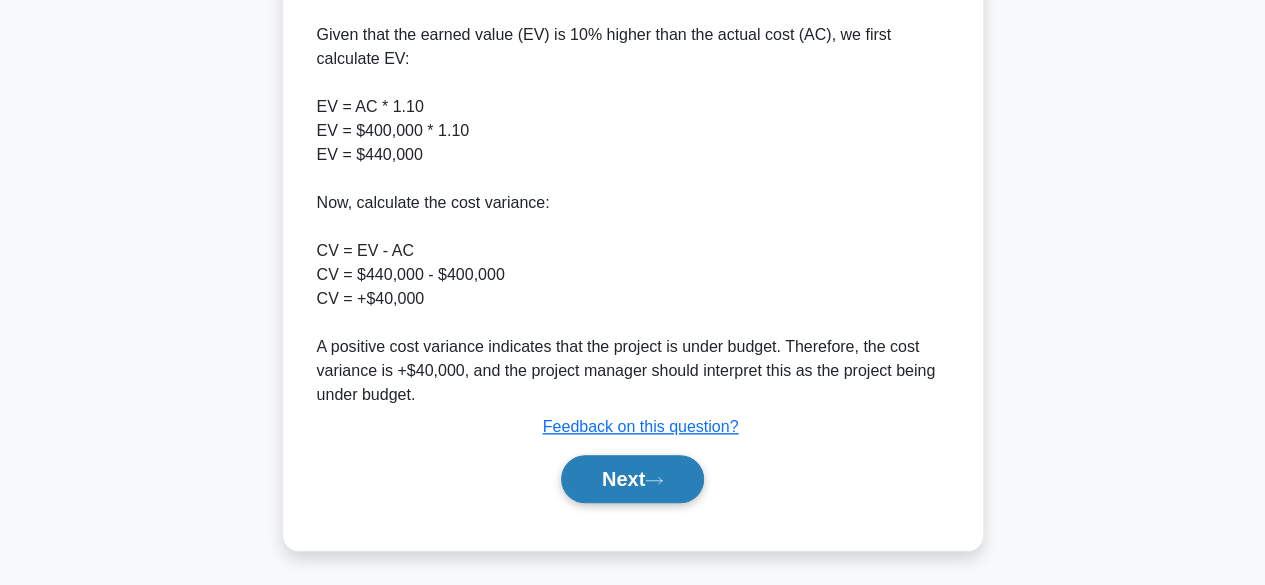 click on "Next" at bounding box center (632, 479) 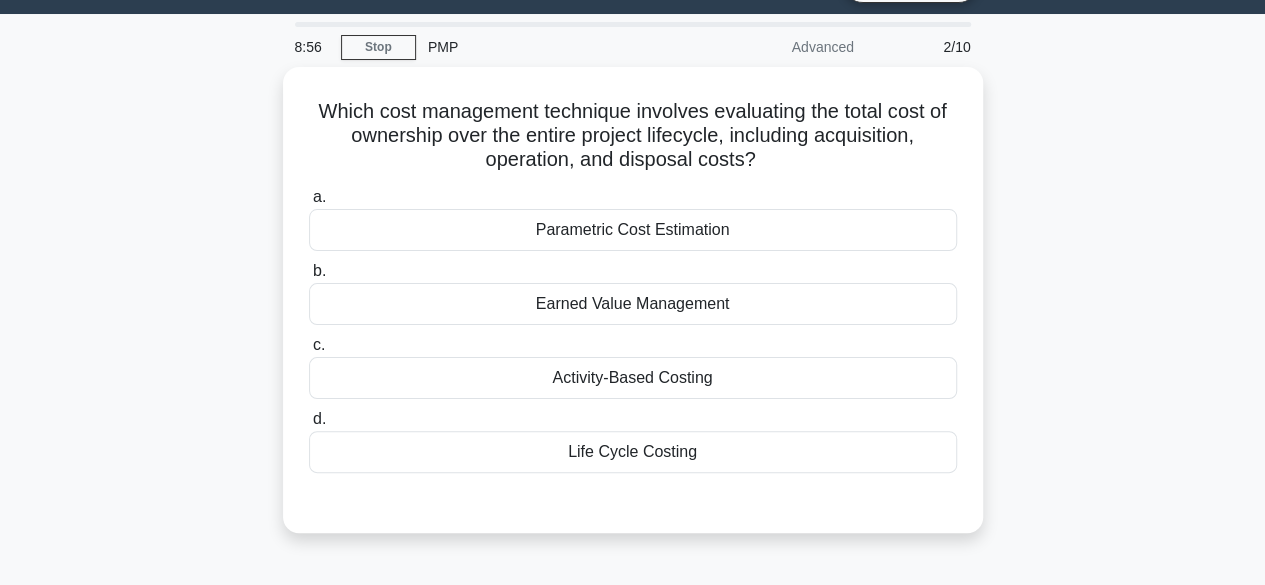 scroll, scrollTop: 0, scrollLeft: 0, axis: both 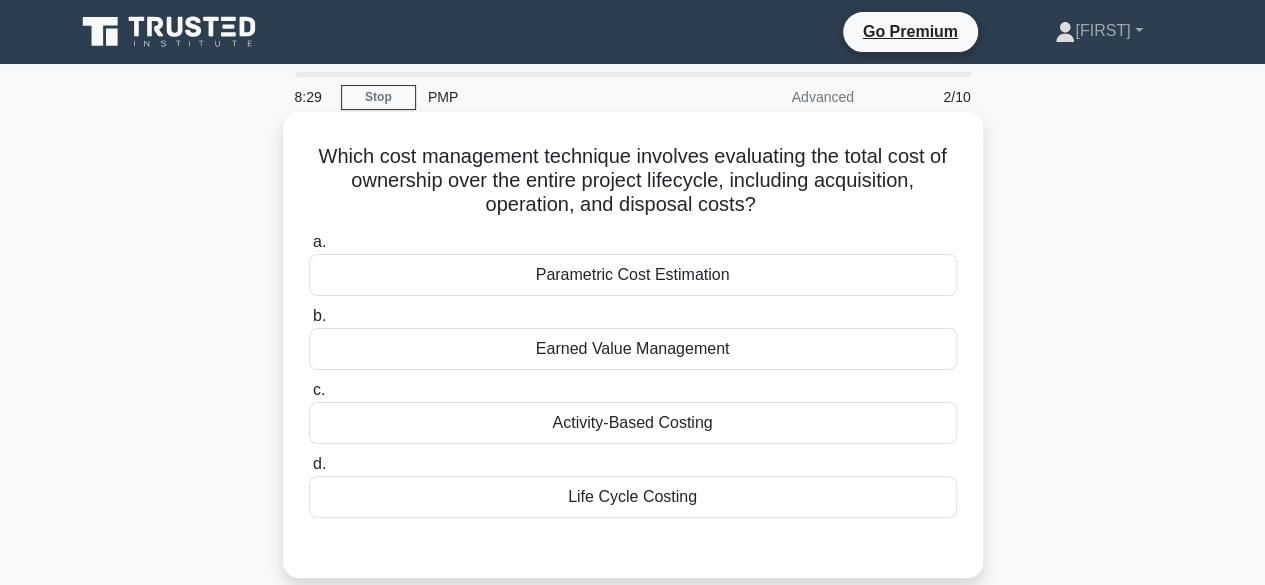 click on "Earned Value Management" at bounding box center [633, 349] 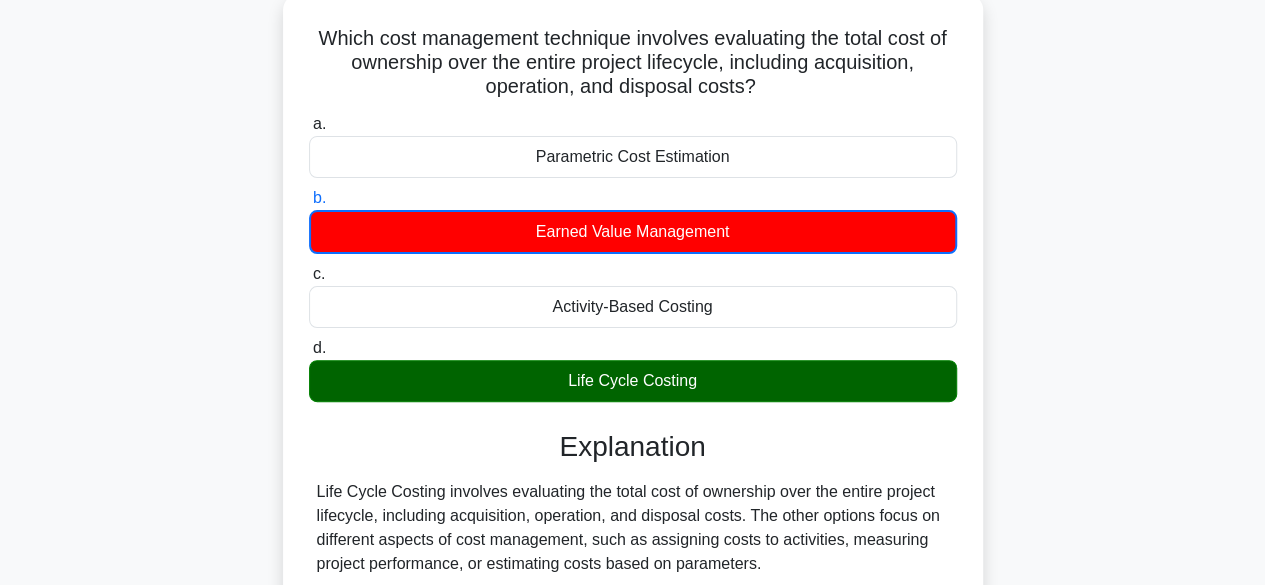 scroll, scrollTop: 0, scrollLeft: 0, axis: both 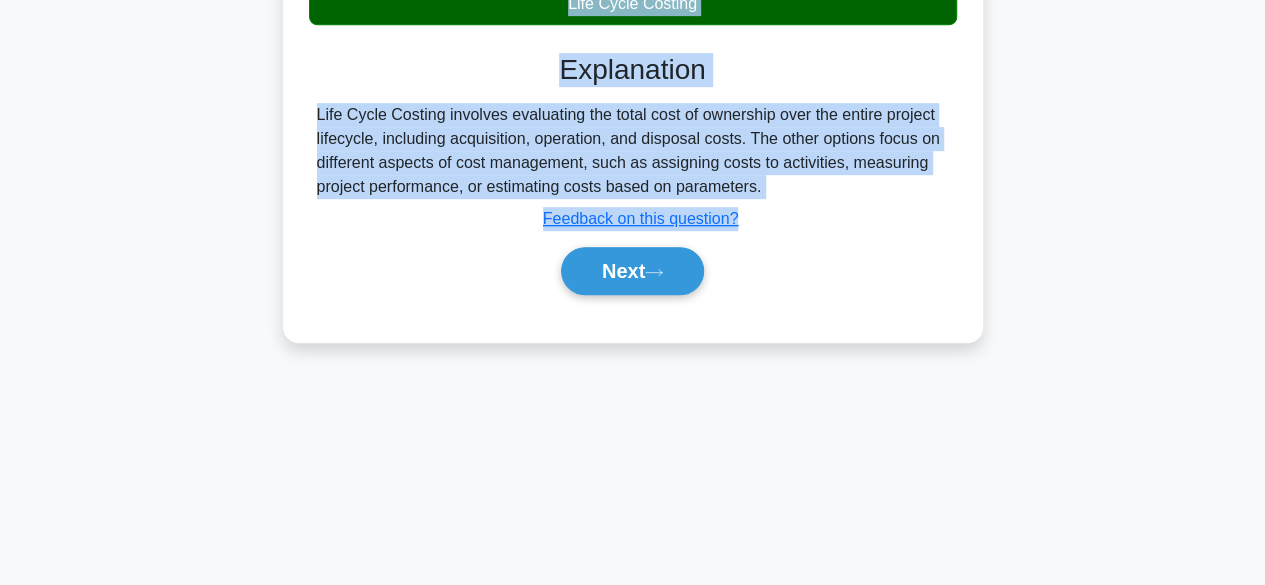 drag, startPoint x: 310, startPoint y: 149, endPoint x: 786, endPoint y: 195, distance: 478.21753 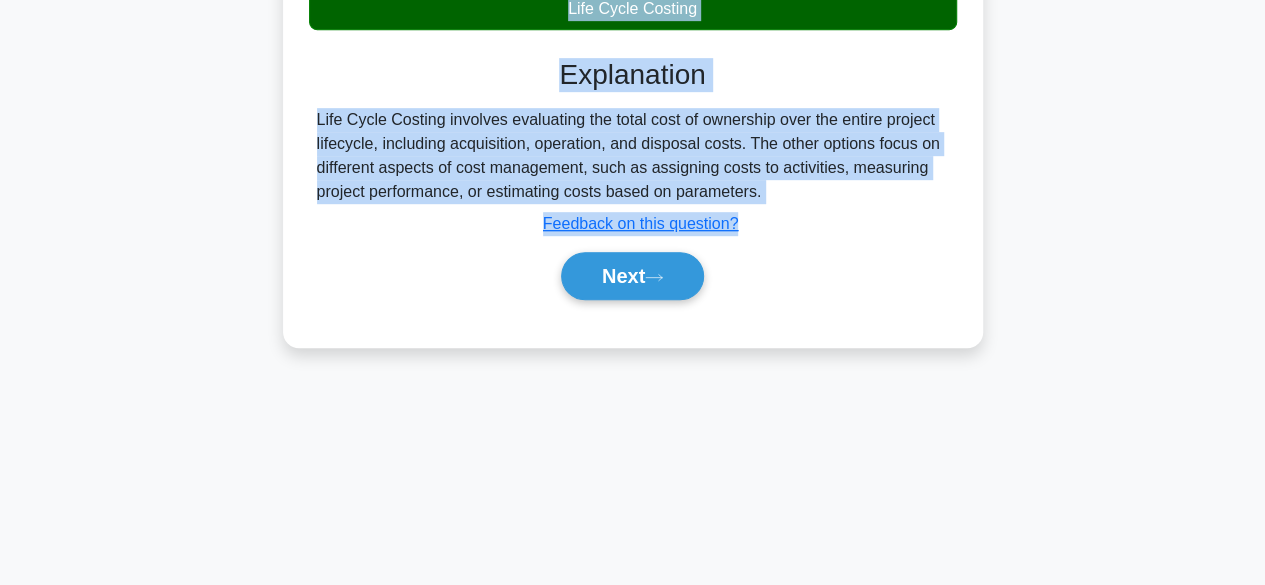 copy on "Which cost management technique involves evaluating the total cost of ownership over the entire project lifecycle, including acquisition, operation, and disposal costs?
.spinner_0XTQ{transform-origin:center;animation:spinner_y6GP .75s linear infinite}@keyframes spinner_y6GP{100%{transform:rotate(360deg)}}
a.
Parametric Cost Estimation
b.
Earned Value Management
c.
Activity-Based Costing
d.
Life Cycle Costing
Explanation
Life Cycle Costing involves evaluating the total cost of ownership over the entire project lifecycle, including acquisition, operation, and disposal costs. The other options focus on different aspects of cost management, such as assigning costs to activities, measu..." 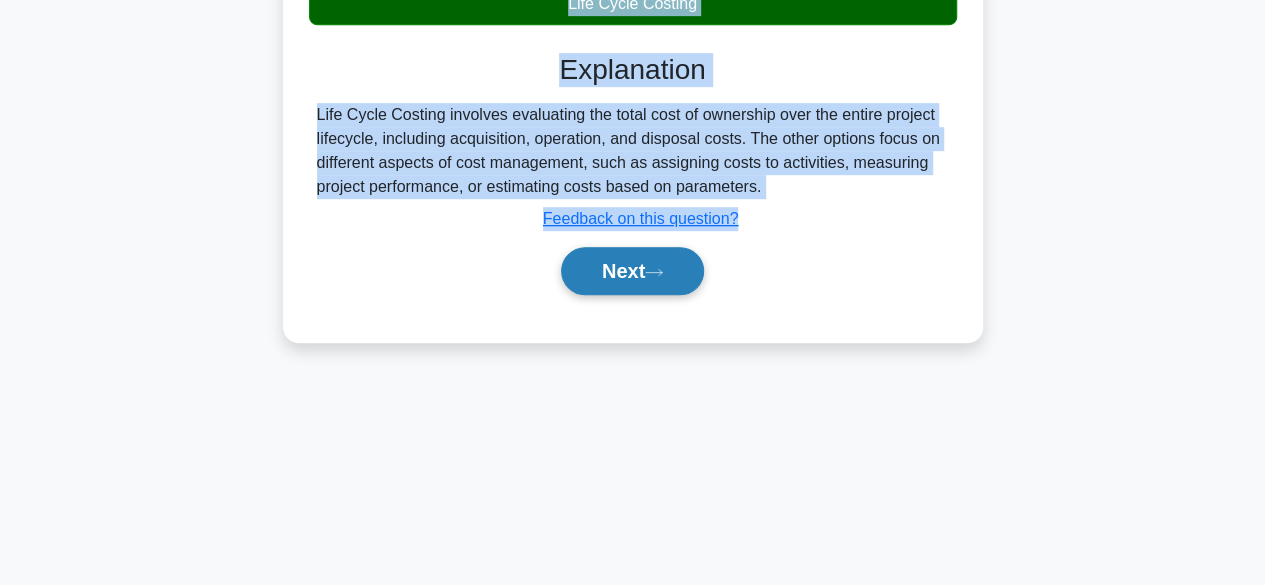 click on "Next" at bounding box center (632, 271) 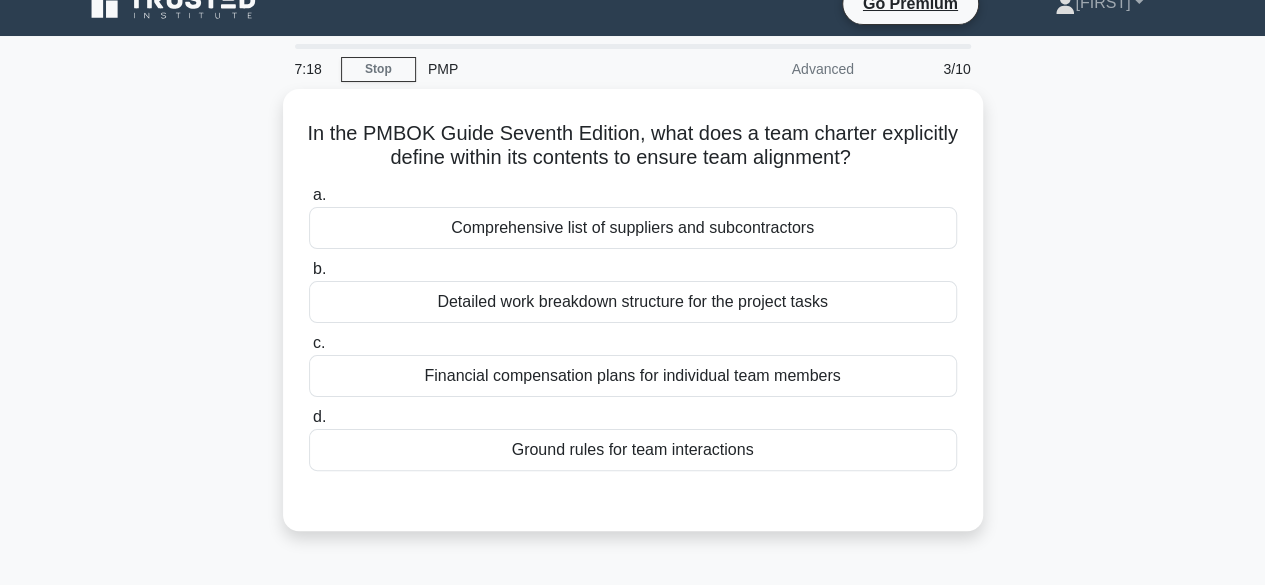 scroll, scrollTop: 0, scrollLeft: 0, axis: both 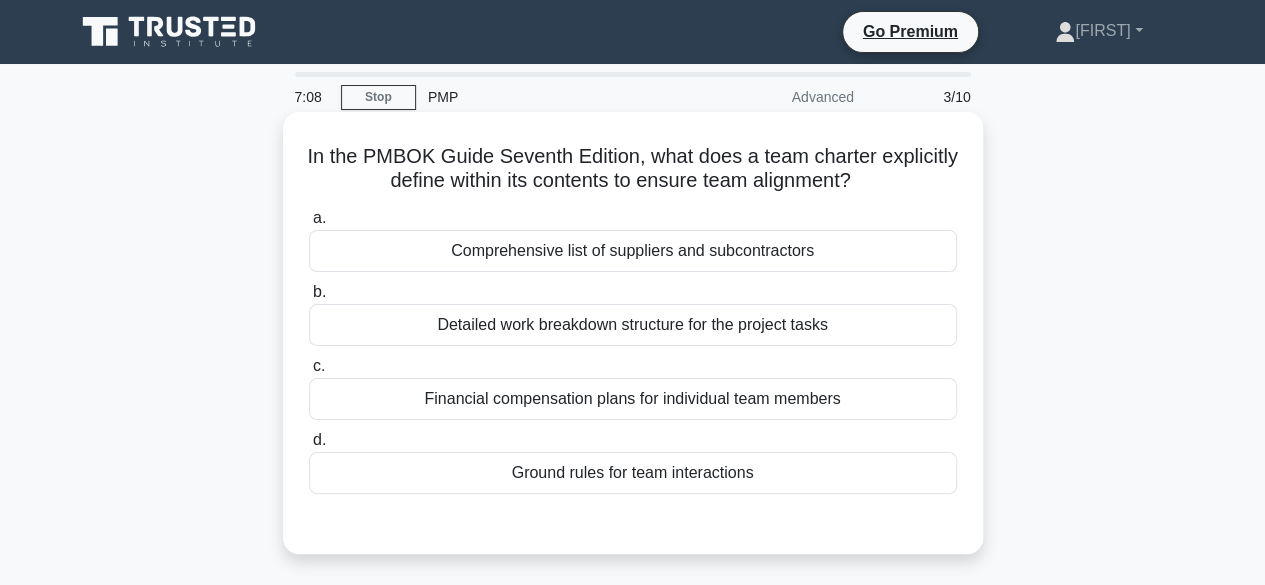 click on "Ground rules for team interactions" at bounding box center [633, 473] 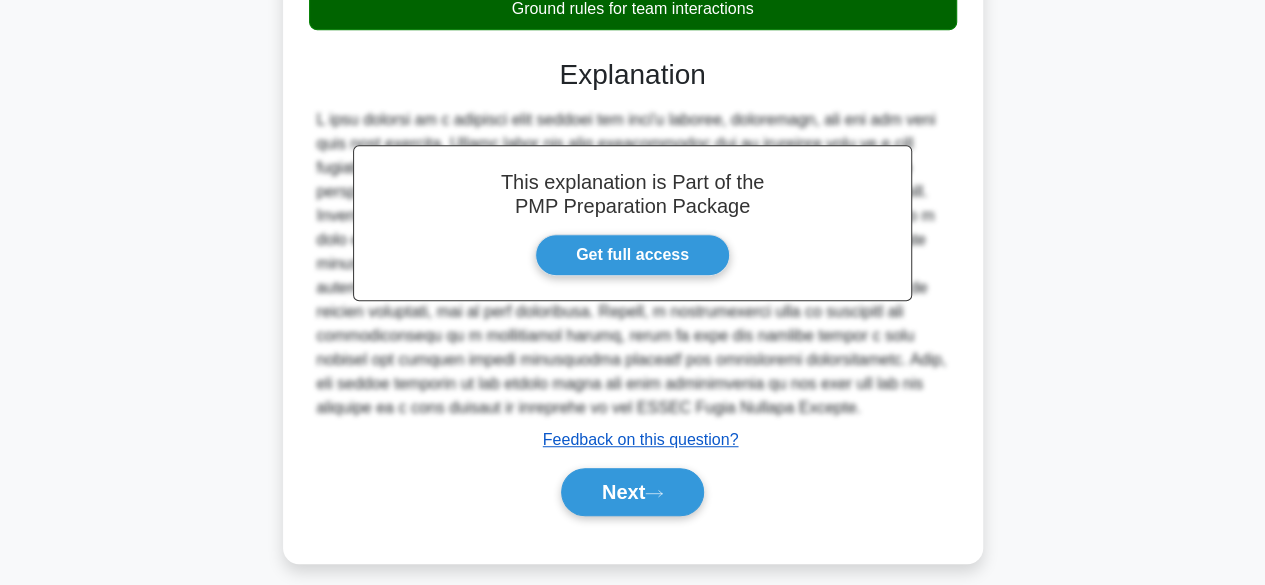 scroll, scrollTop: 495, scrollLeft: 0, axis: vertical 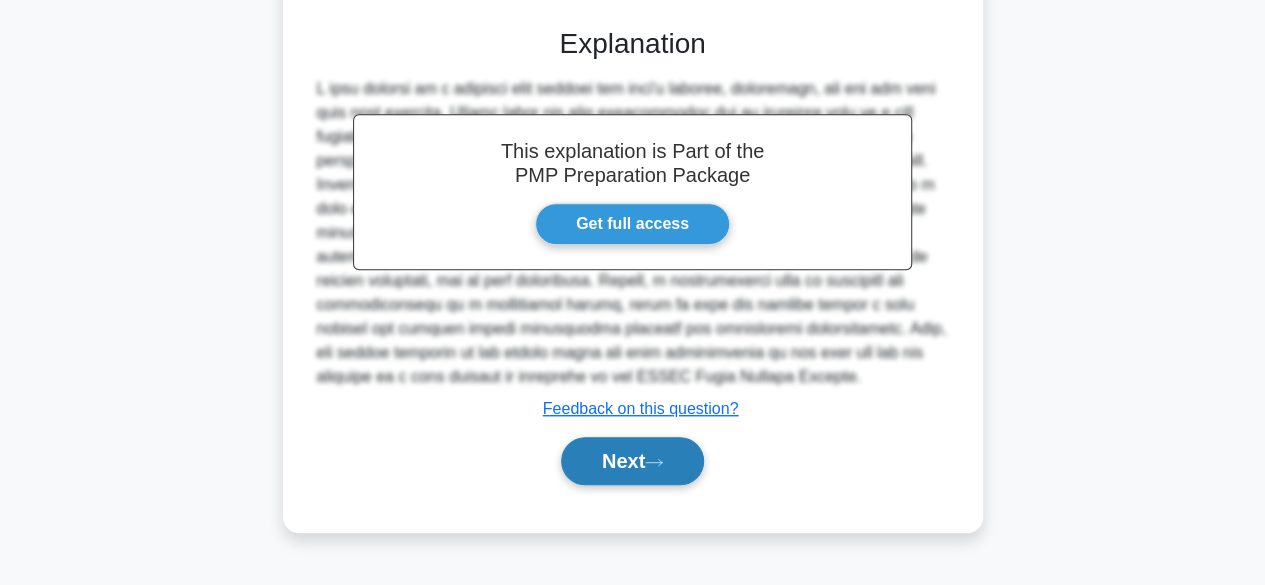 click on "Next" at bounding box center [632, 461] 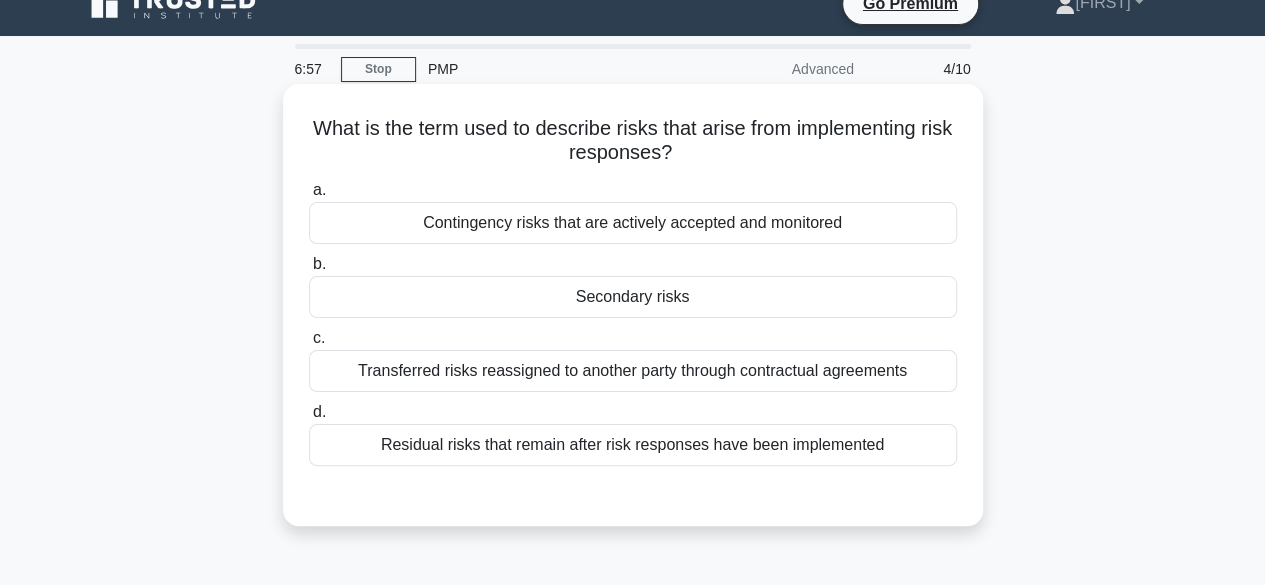 scroll, scrollTop: 0, scrollLeft: 0, axis: both 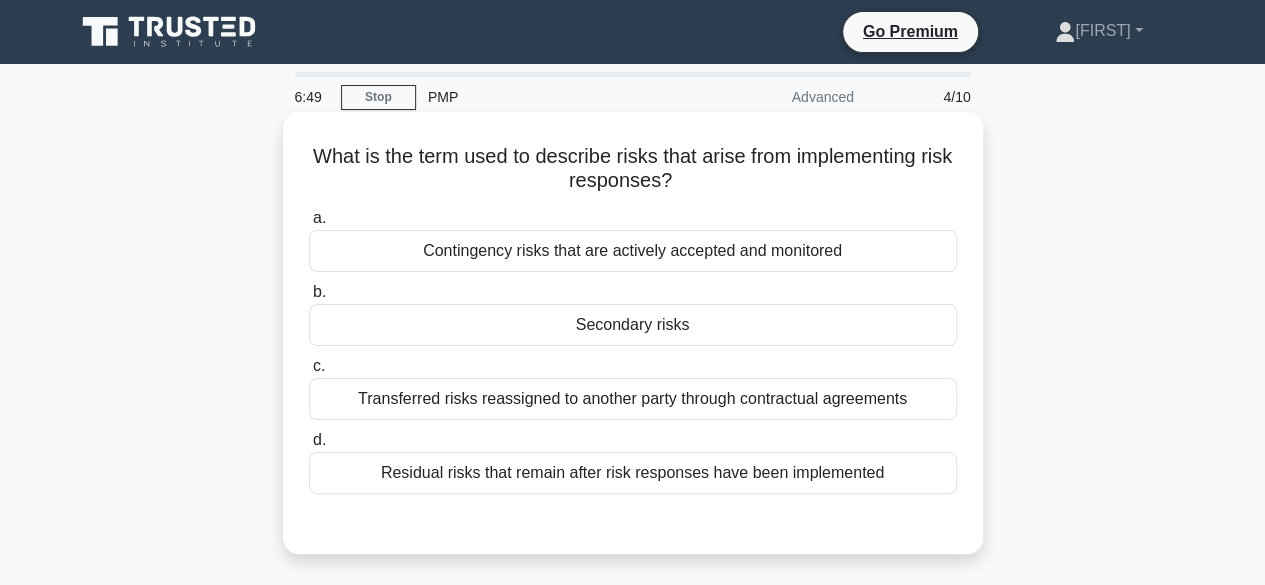 click on "Secondary risks" at bounding box center (633, 325) 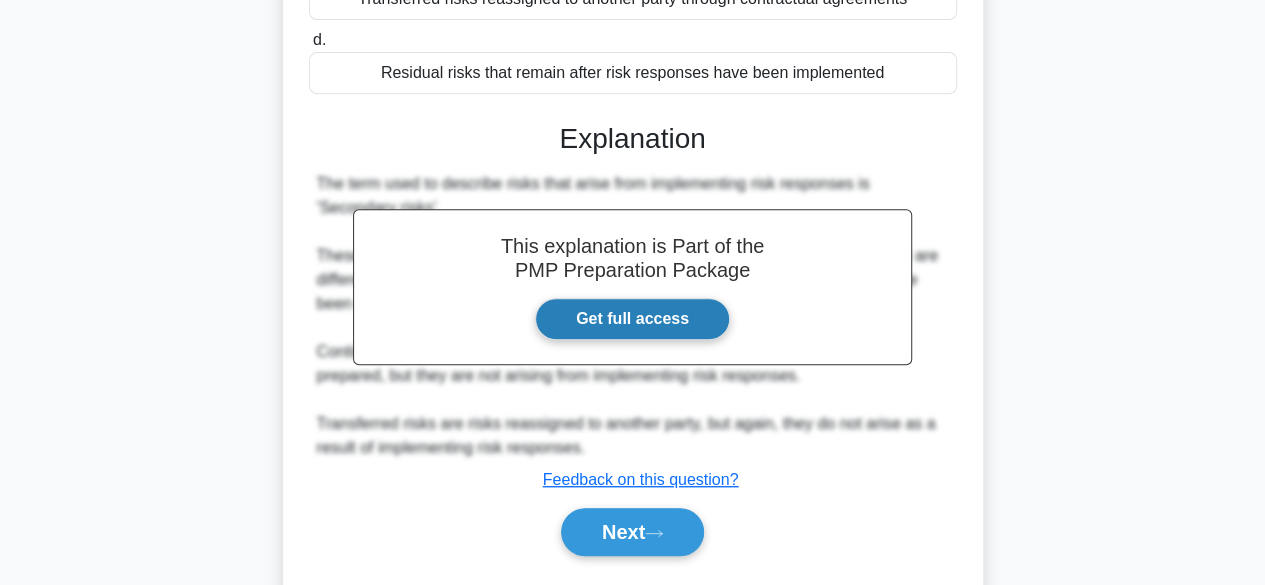 scroll, scrollTop: 495, scrollLeft: 0, axis: vertical 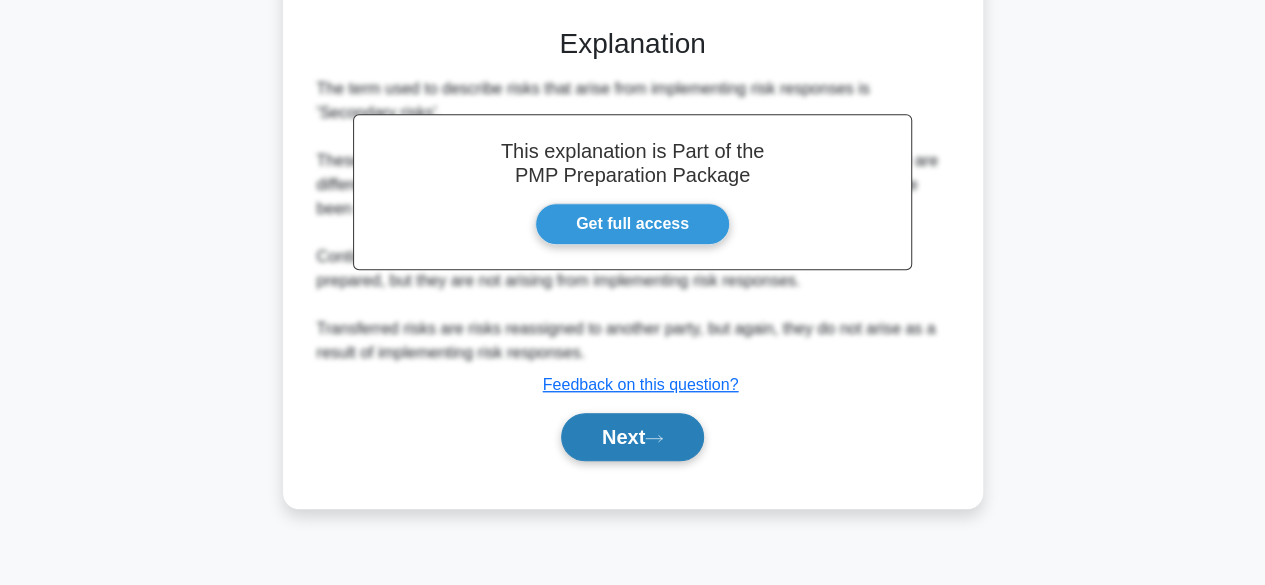 click on "Next" at bounding box center [632, 437] 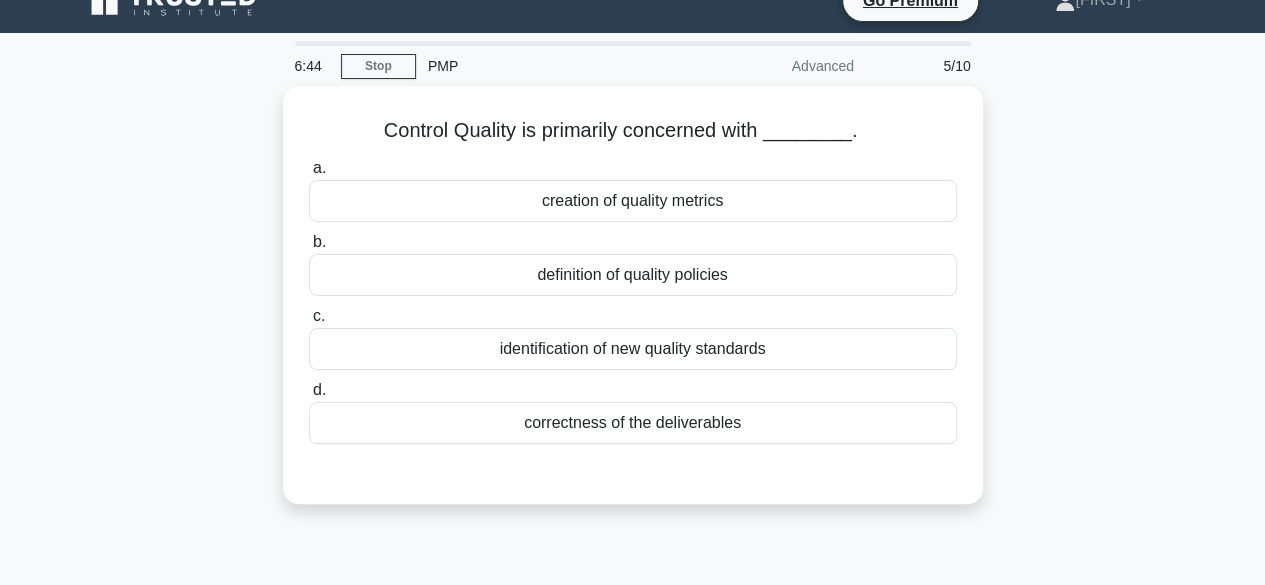 scroll, scrollTop: 0, scrollLeft: 0, axis: both 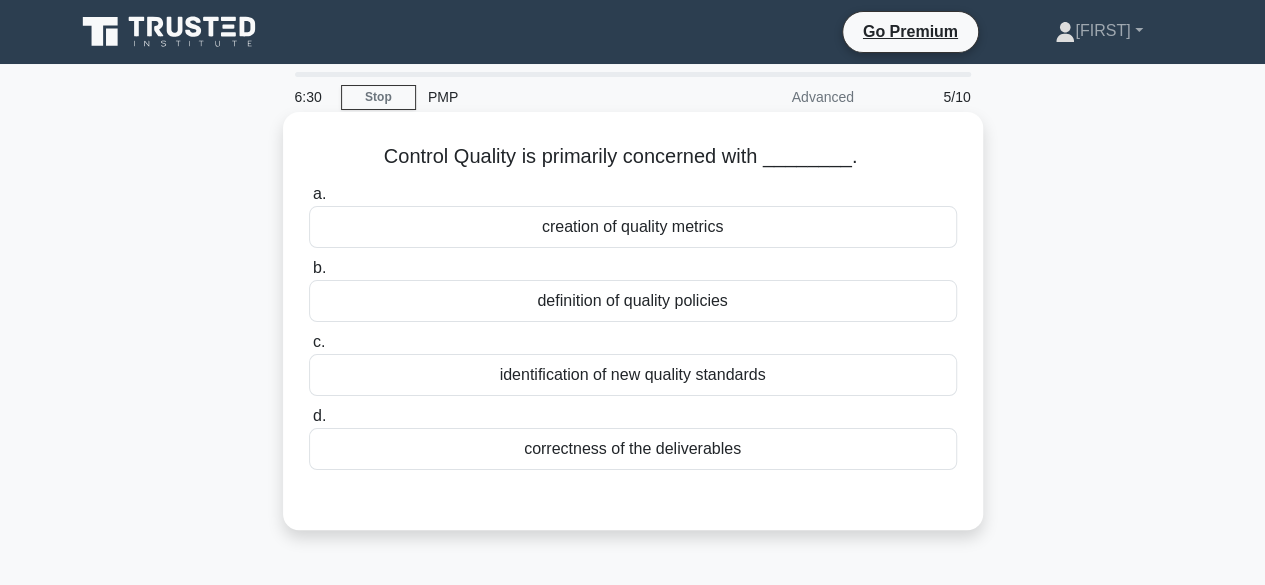 click on "creation of quality metrics" at bounding box center [633, 227] 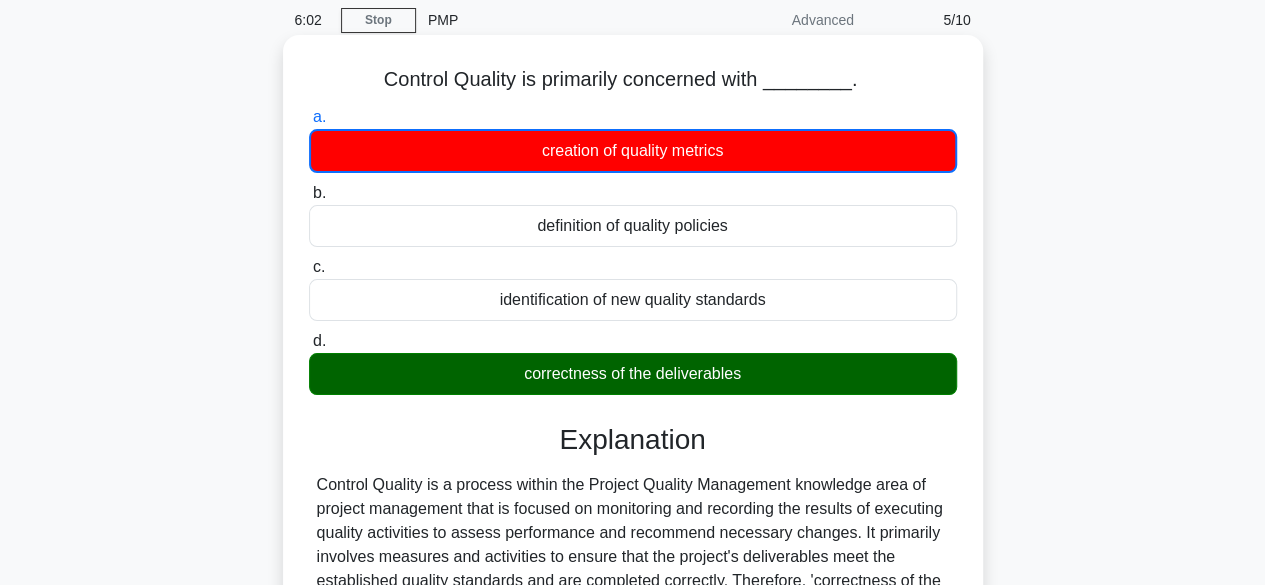 scroll, scrollTop: 0, scrollLeft: 0, axis: both 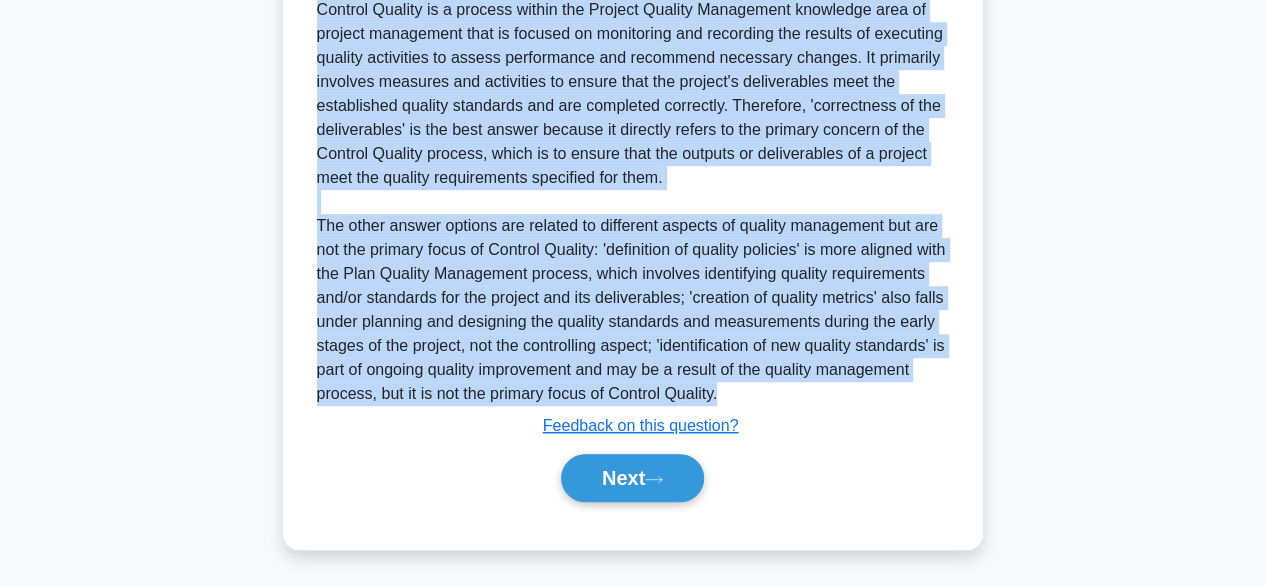 drag, startPoint x: 386, startPoint y: 154, endPoint x: 872, endPoint y: 389, distance: 539.8342 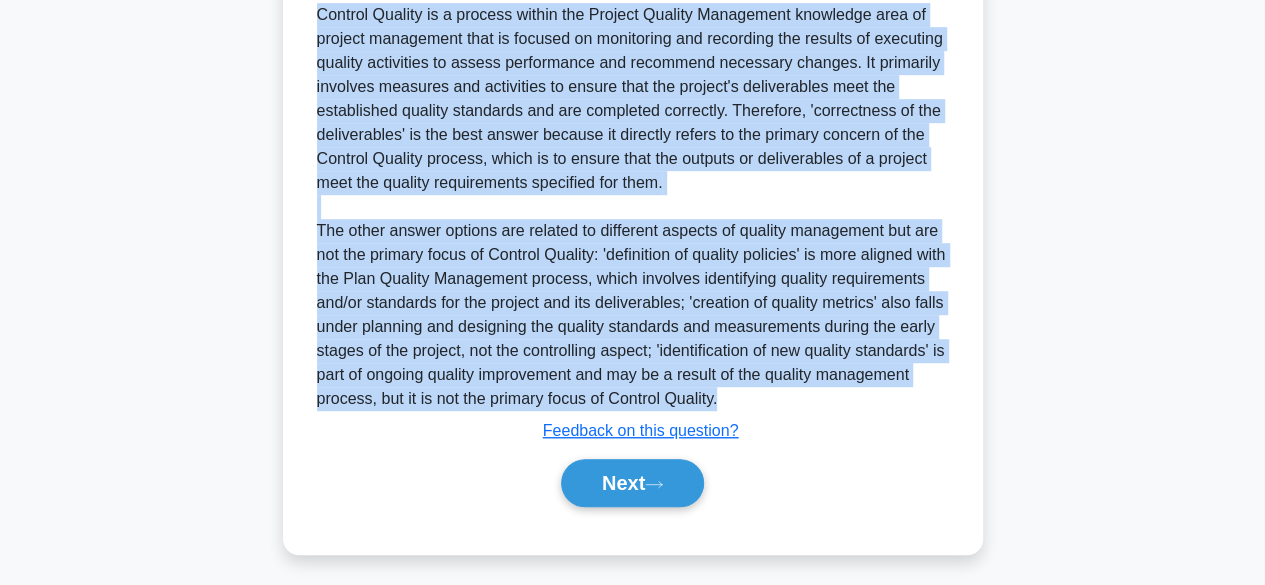 copy on "Control Quality is primarily concerned with ________.
.spinner_0XTQ{transform-origin:center;animation:spinner_y6GP .75s linear infinite}@keyframes spinner_y6GP{100%{transform:rotate(360deg)}}
a.
creation of quality metrics
b.
definition of quality policies
c.
identification of new quality standards
d.
correctness of the deliverables
Explanation
Control Quality is a process within the Project Quality Management knowledge area of project management that is focused on monitoring and recording the results of executing quality activities to assess performance and recommend necessary changes. It primarily involves measures and activities to ensure that the project's deliverables meet th..." 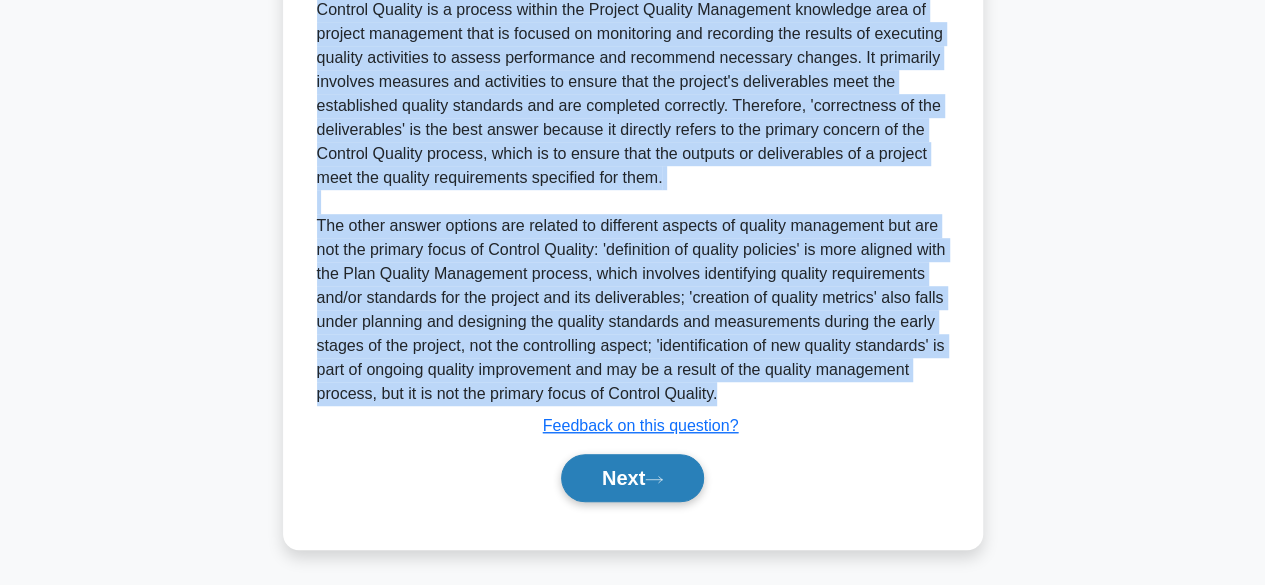 click on "Next" at bounding box center (632, 478) 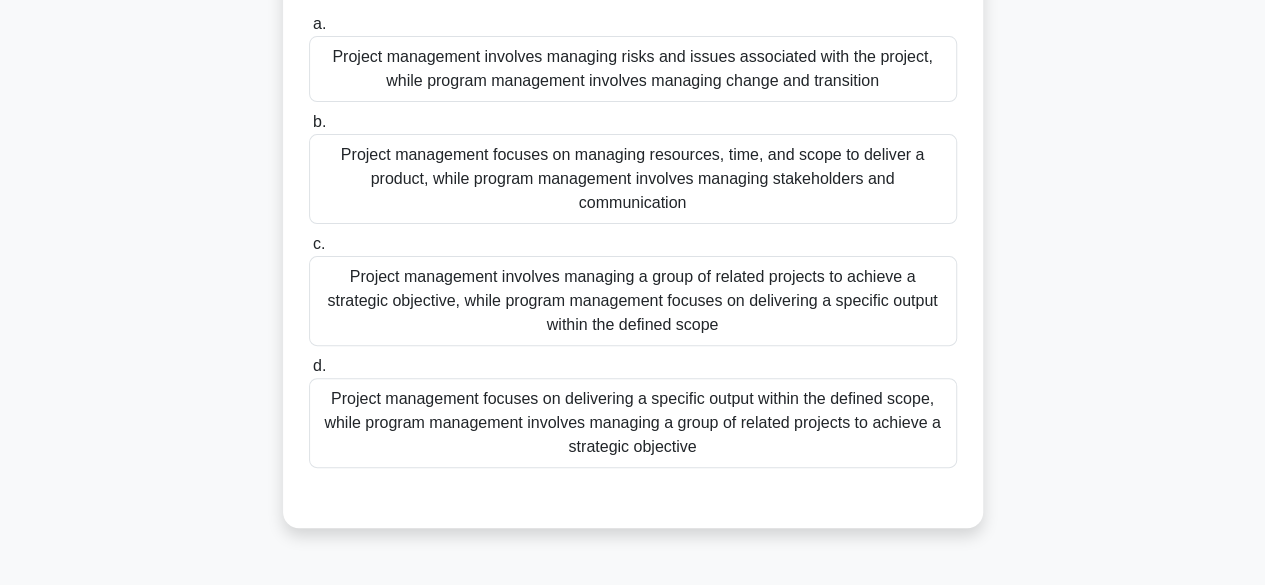 scroll, scrollTop: 200, scrollLeft: 0, axis: vertical 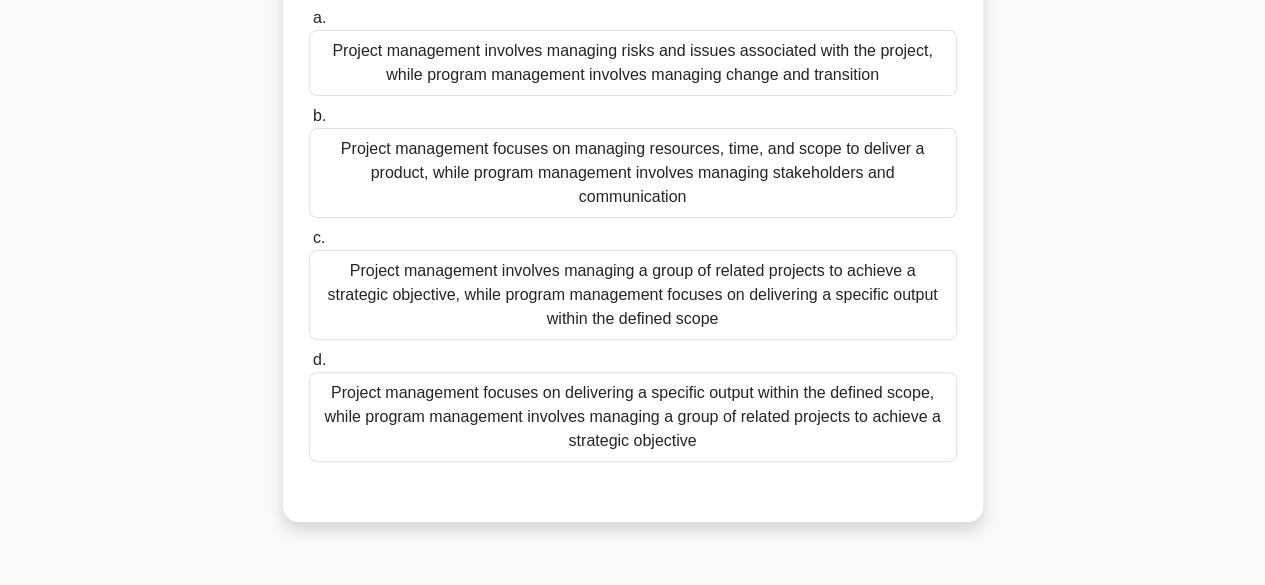 click on "Project management focuses on delivering a specific output within the defined scope, while program management involves managing a group of related projects to achieve a strategic objective" at bounding box center [633, 417] 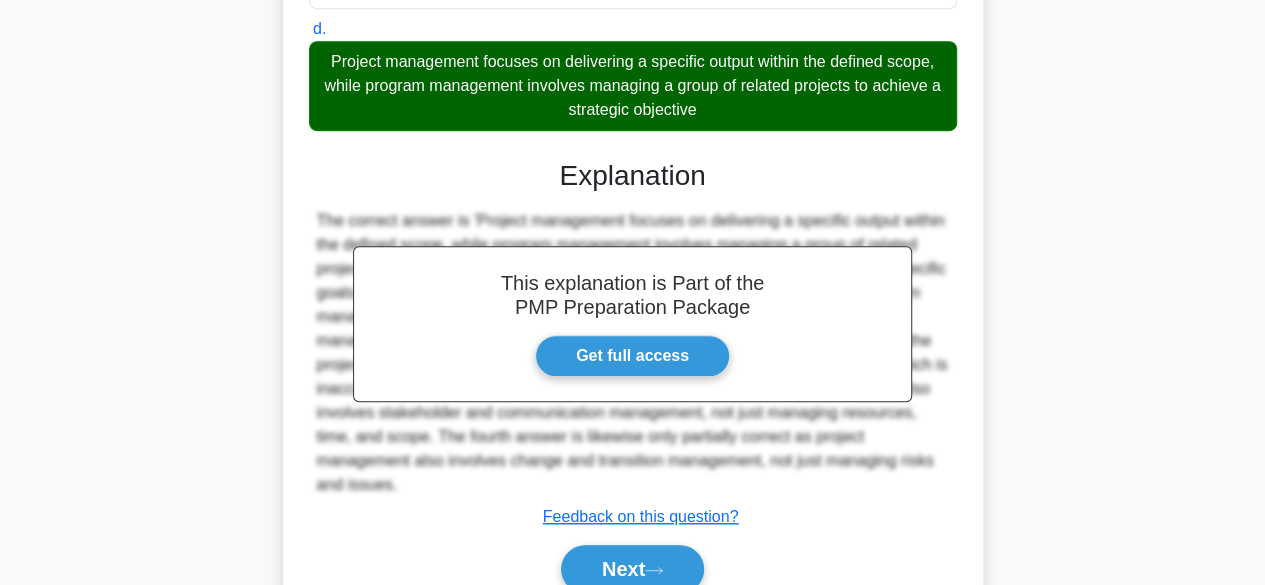 scroll, scrollTop: 621, scrollLeft: 0, axis: vertical 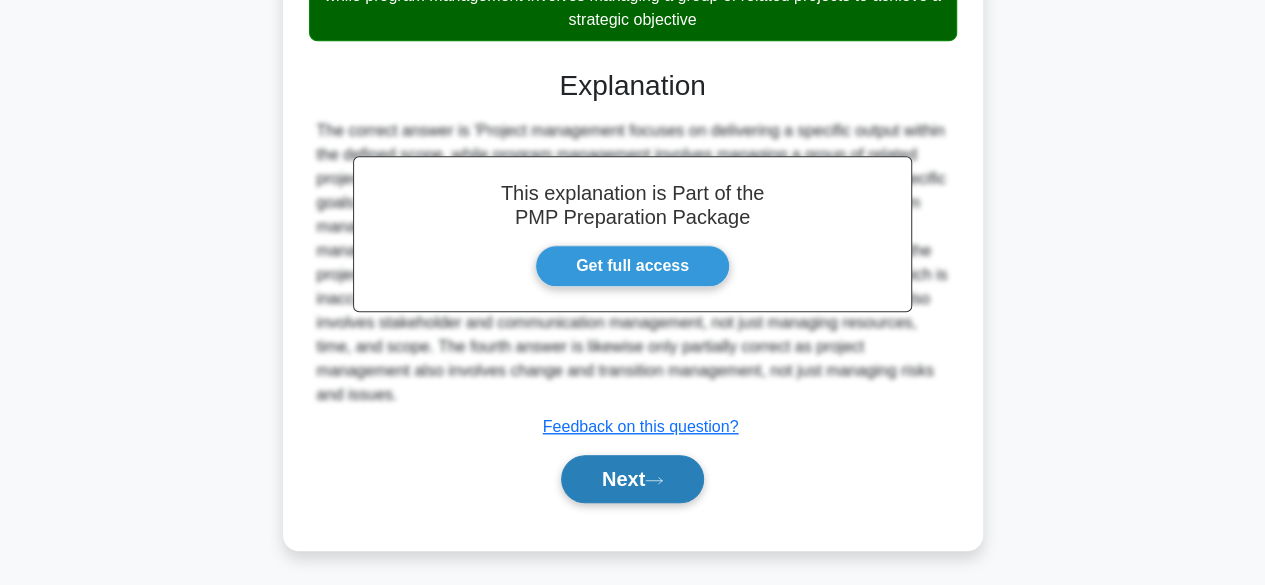 click on "Next" at bounding box center [632, 479] 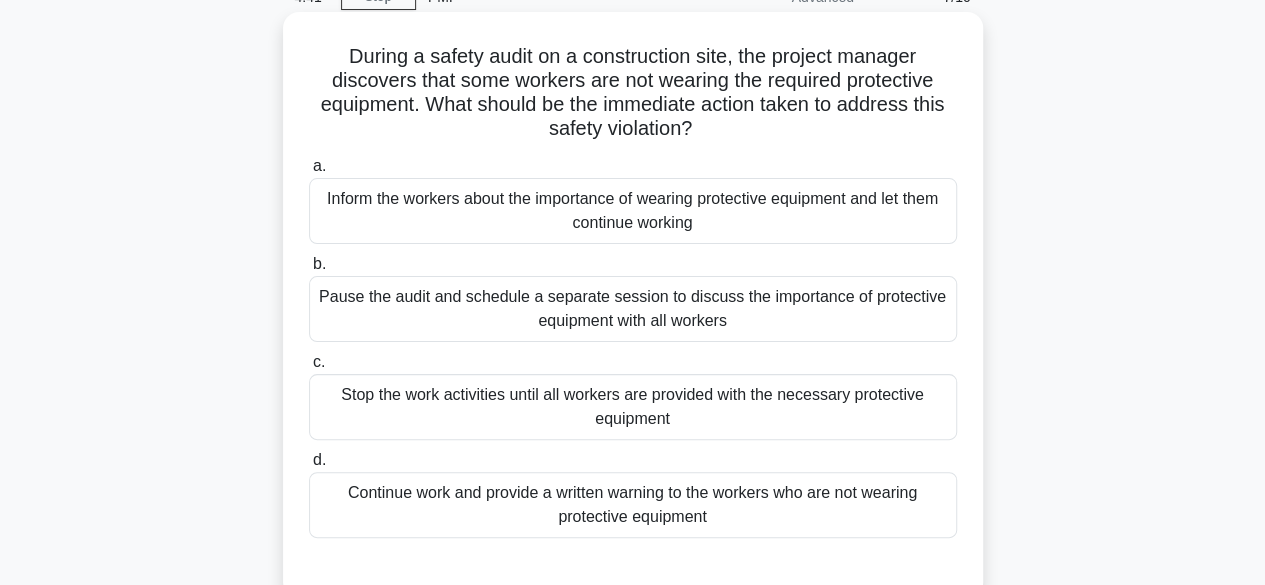 scroll, scrollTop: 200, scrollLeft: 0, axis: vertical 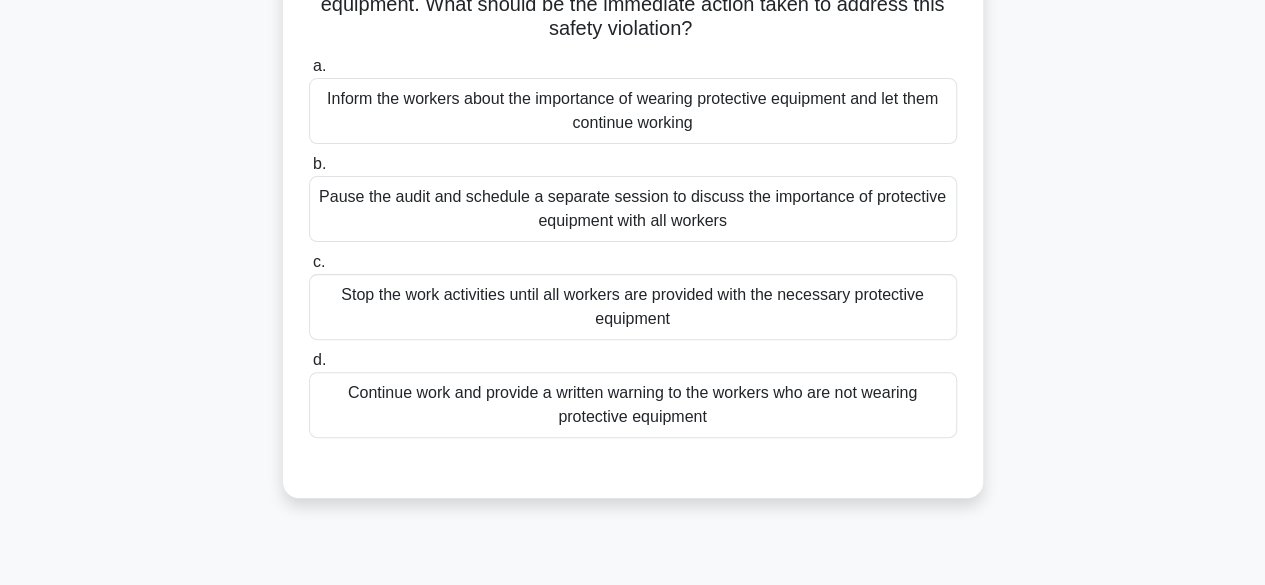 click on "Stop the work activities until all workers are provided with the necessary protective equipment" at bounding box center (633, 307) 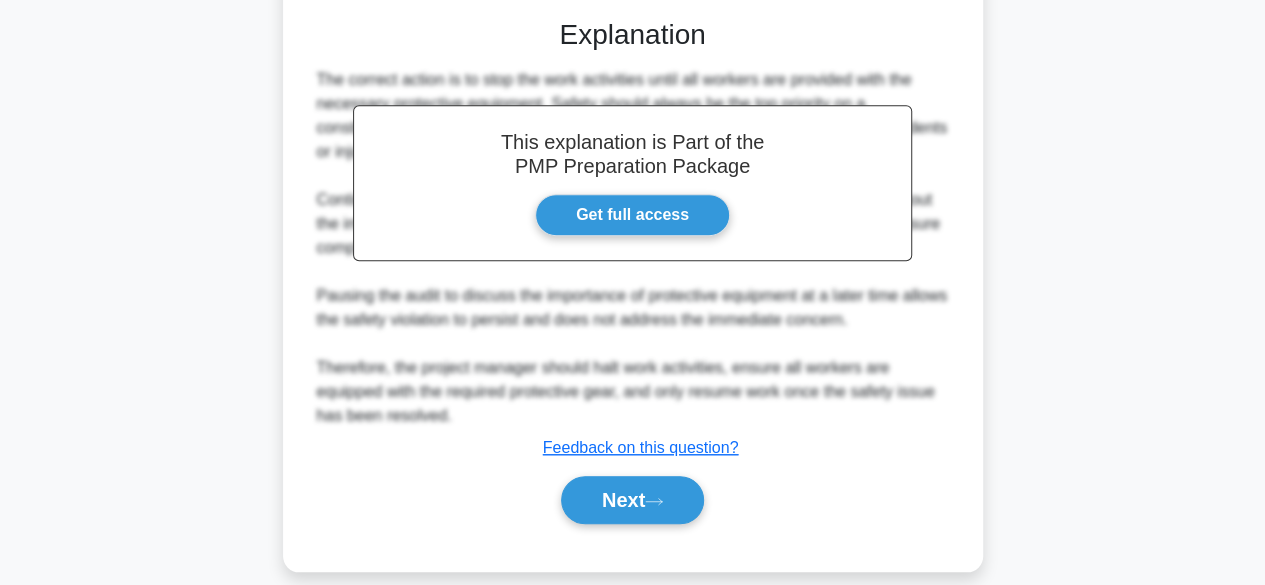 scroll, scrollTop: 669, scrollLeft: 0, axis: vertical 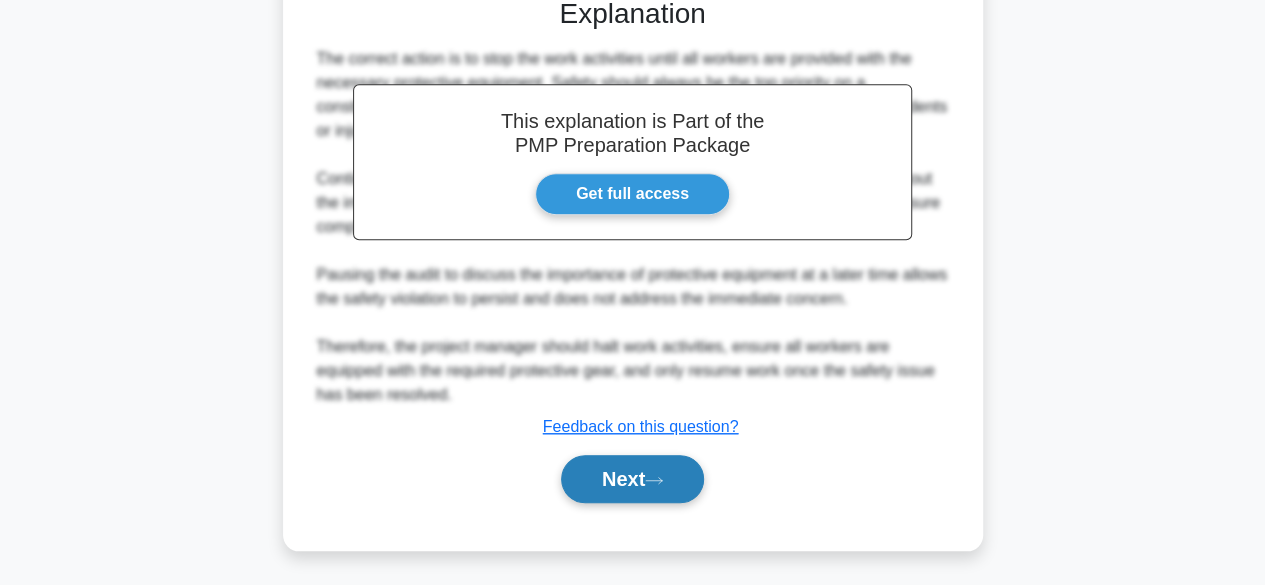 click on "Next" at bounding box center (632, 479) 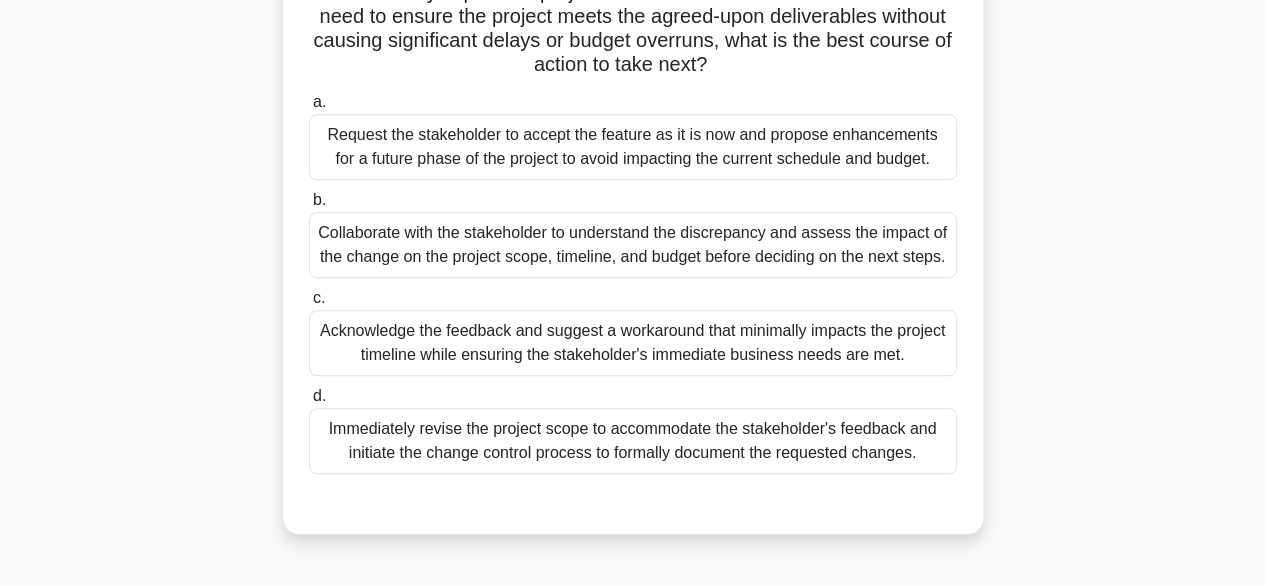 scroll, scrollTop: 400, scrollLeft: 0, axis: vertical 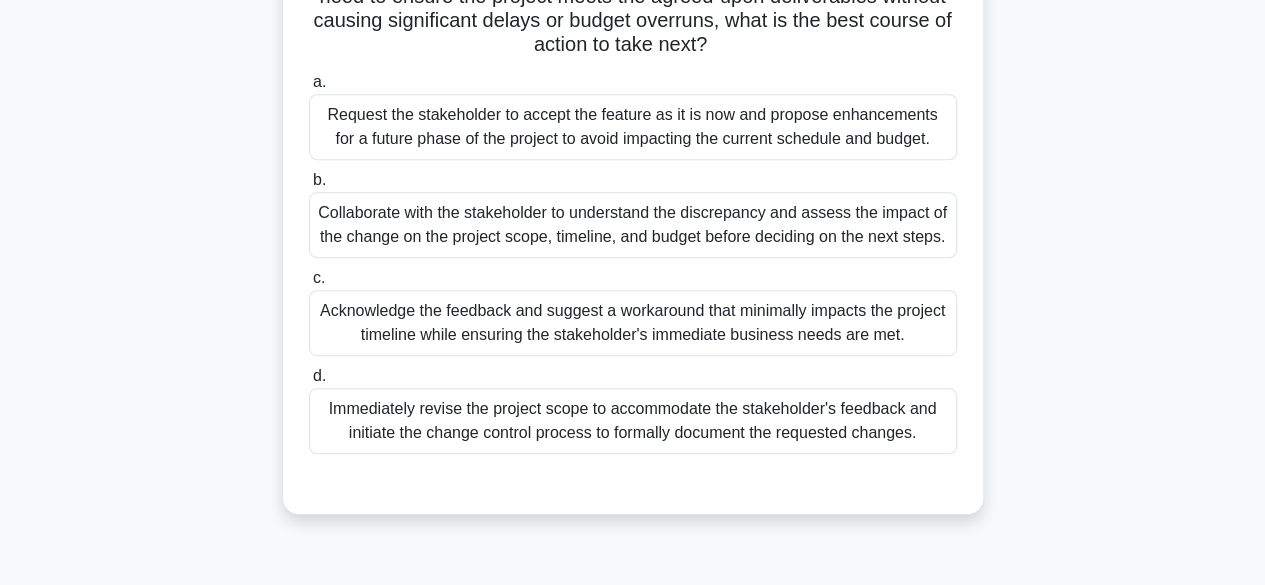 click on "Collaborate with the stakeholder to understand the discrepancy and assess the impact of the change on the project scope, timeline, and budget before deciding on the next steps." at bounding box center [633, 225] 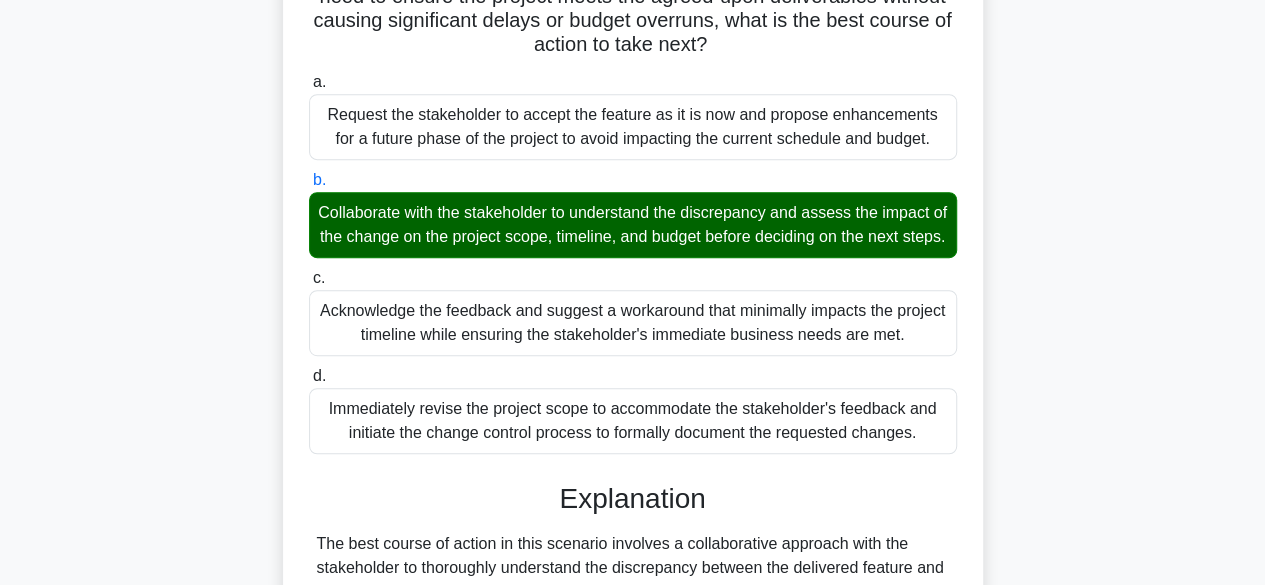 scroll, scrollTop: 813, scrollLeft: 0, axis: vertical 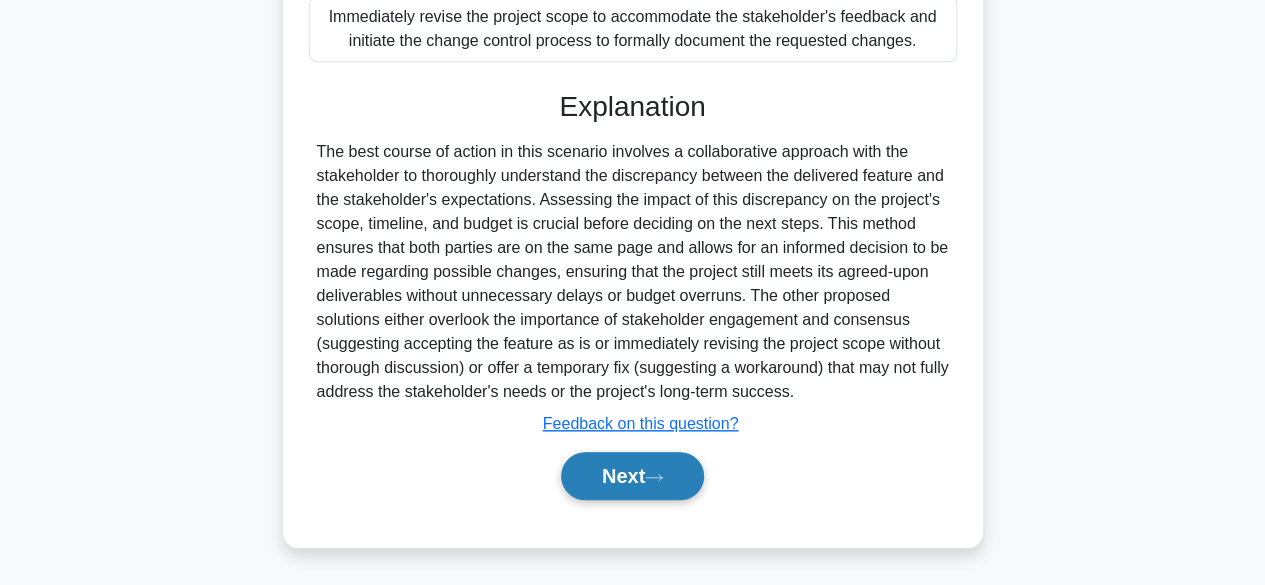 click on "Next" at bounding box center [632, 476] 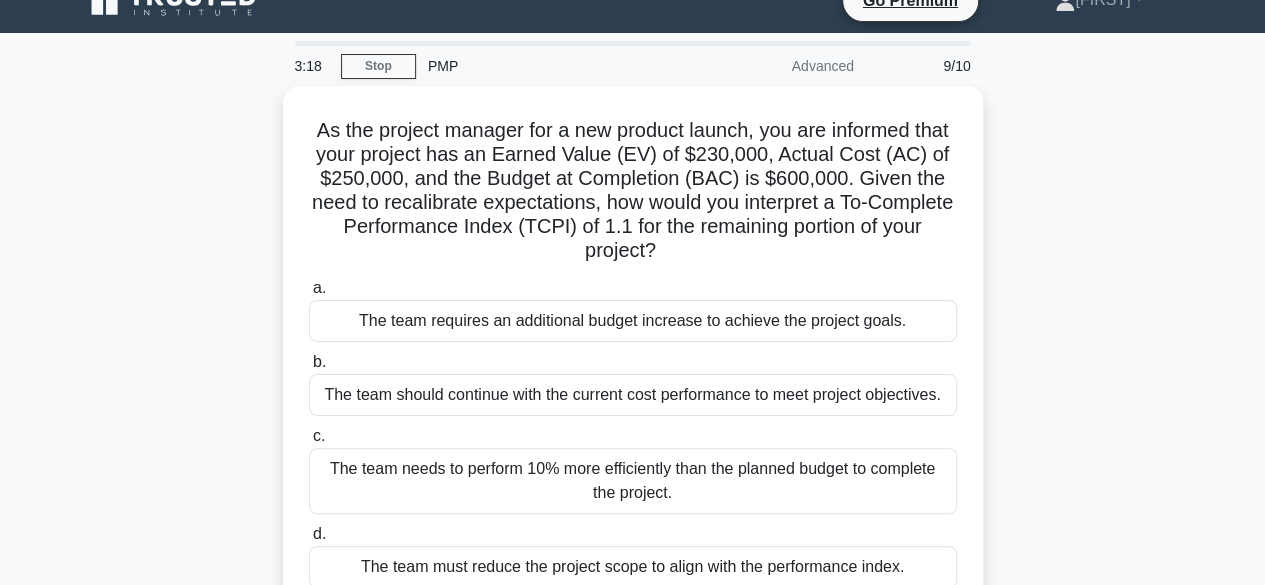 scroll, scrollTop: 0, scrollLeft: 0, axis: both 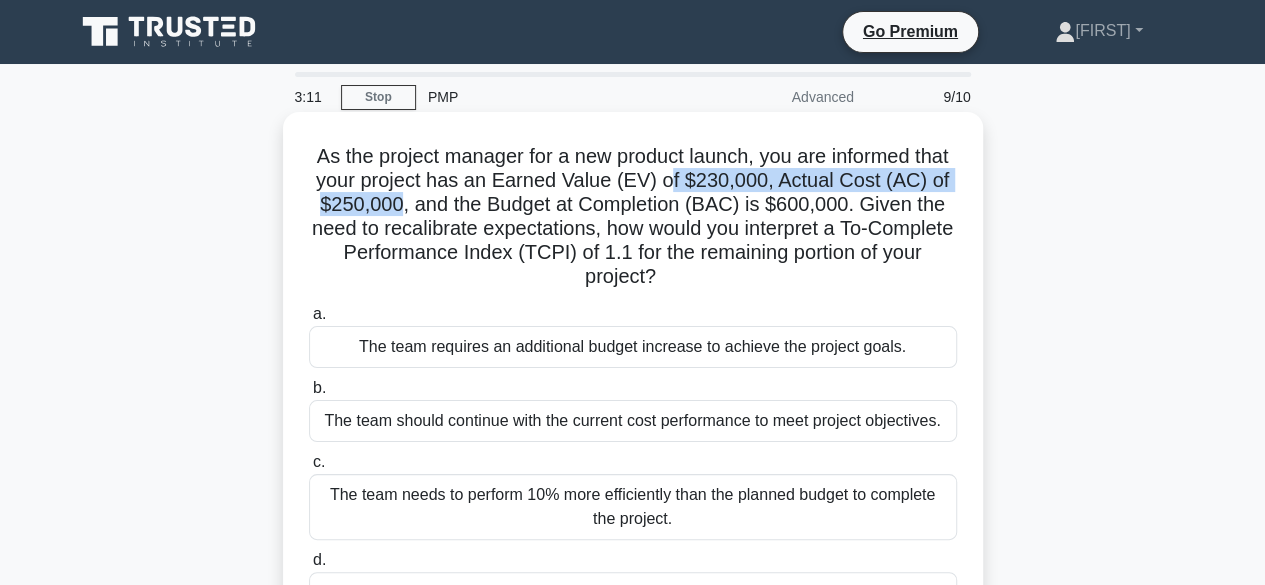 drag, startPoint x: 702, startPoint y: 181, endPoint x: 426, endPoint y: 206, distance: 277.12994 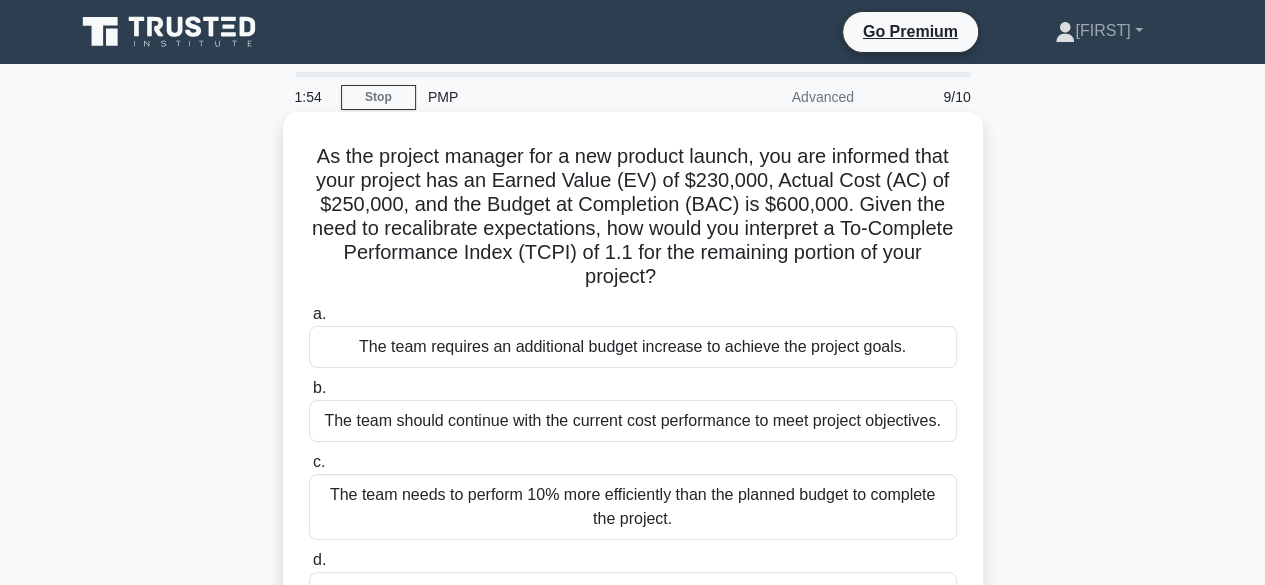 click on "The team needs to perform 10% more efficiently than the planned budget to complete the project." at bounding box center (633, 507) 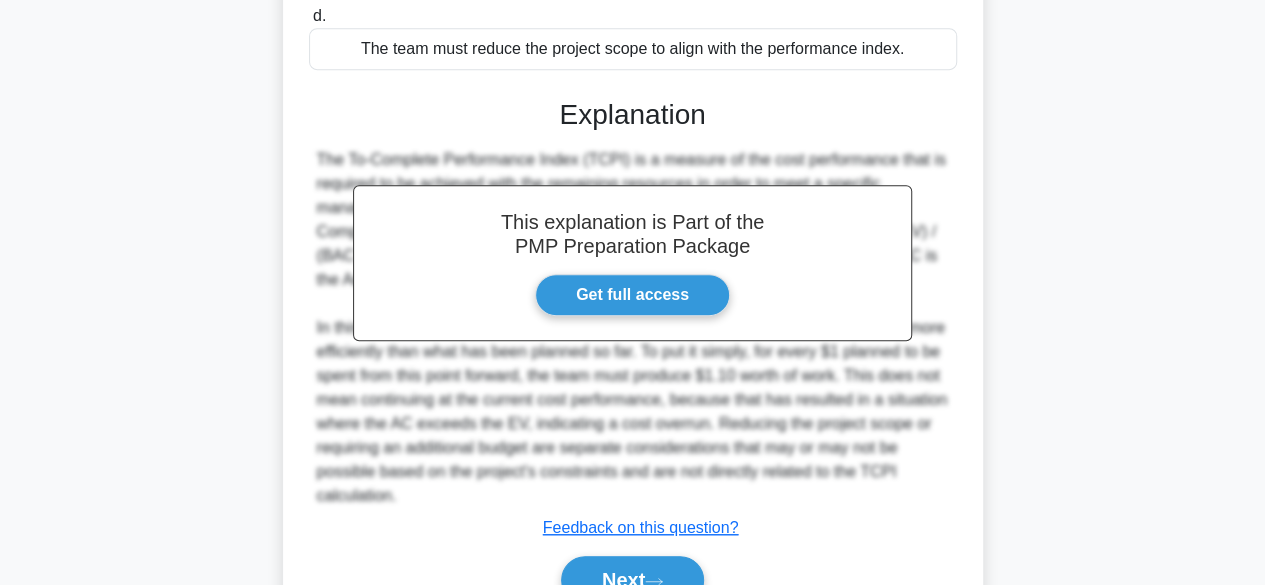 scroll, scrollTop: 645, scrollLeft: 0, axis: vertical 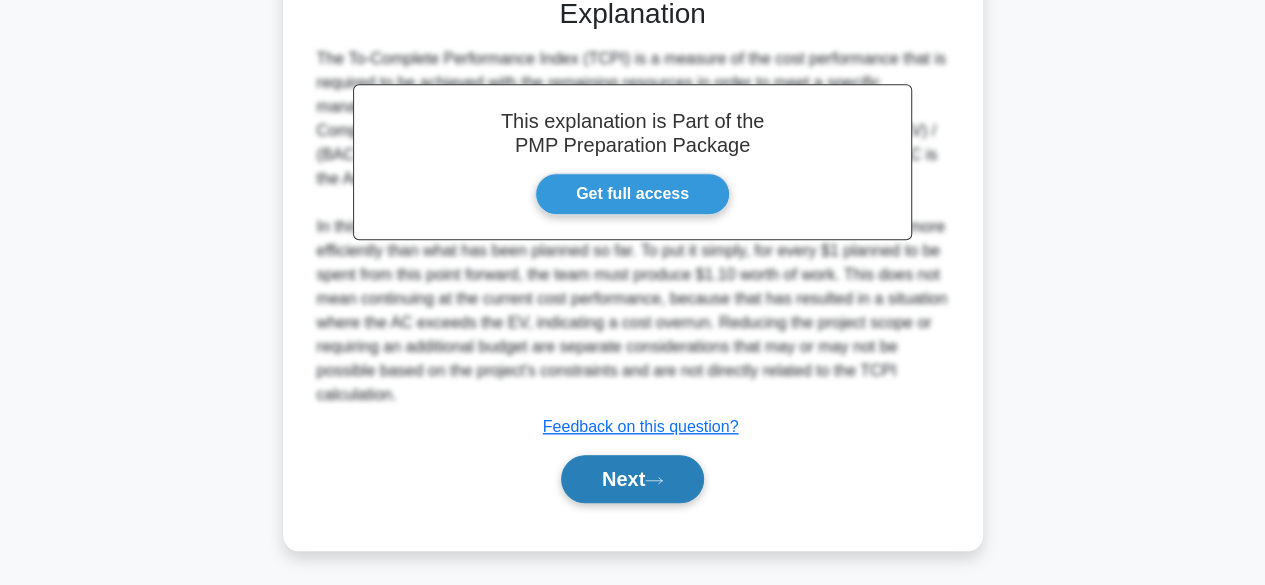 click on "Next" at bounding box center (632, 479) 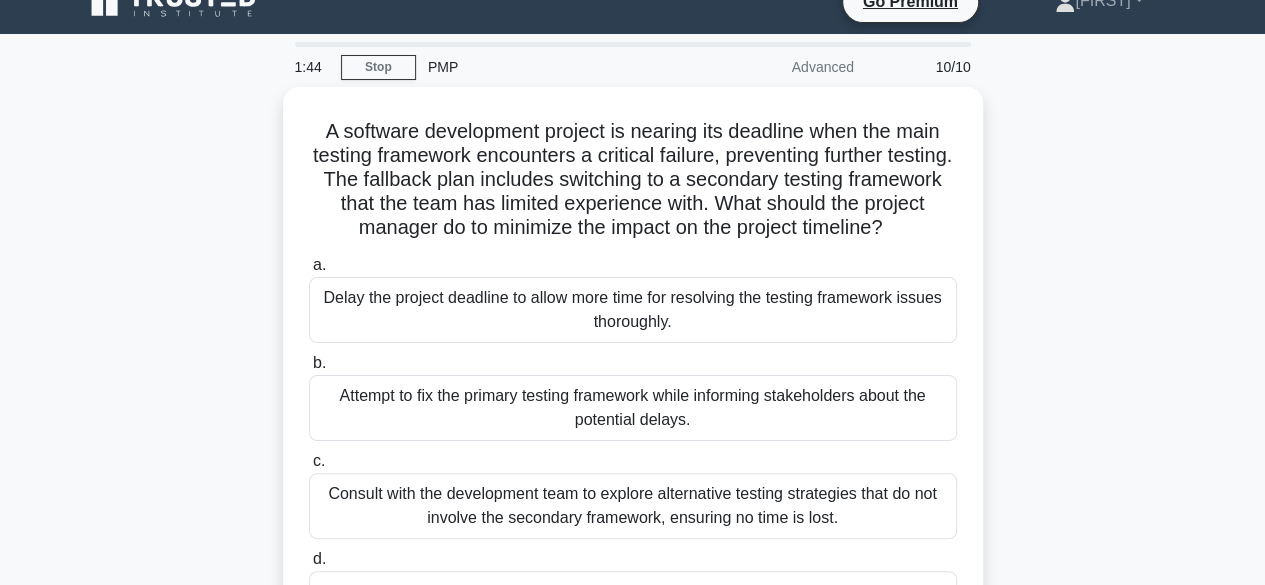 scroll, scrollTop: 0, scrollLeft: 0, axis: both 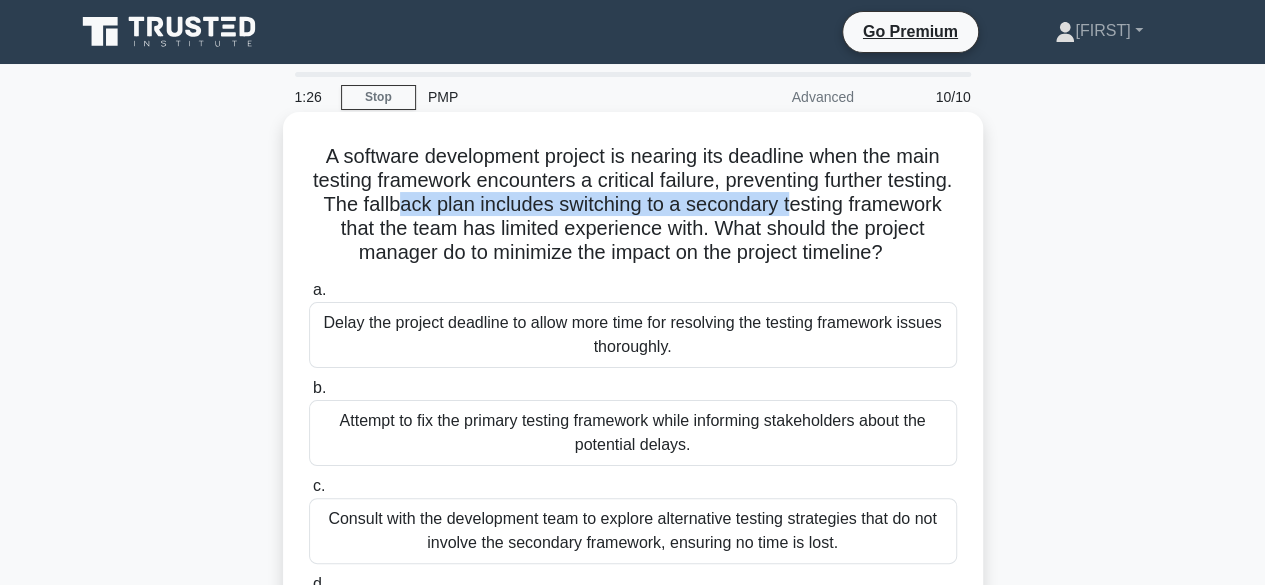 drag, startPoint x: 480, startPoint y: 206, endPoint x: 877, endPoint y: 201, distance: 397.0315 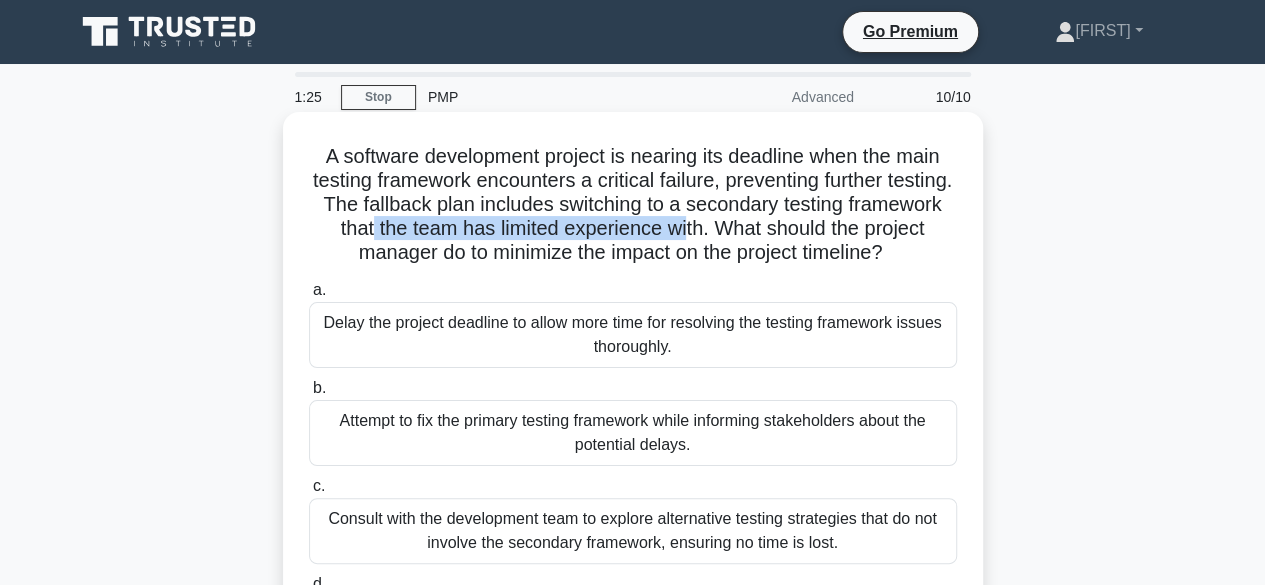 drag, startPoint x: 454, startPoint y: 225, endPoint x: 774, endPoint y: 223, distance: 320.00626 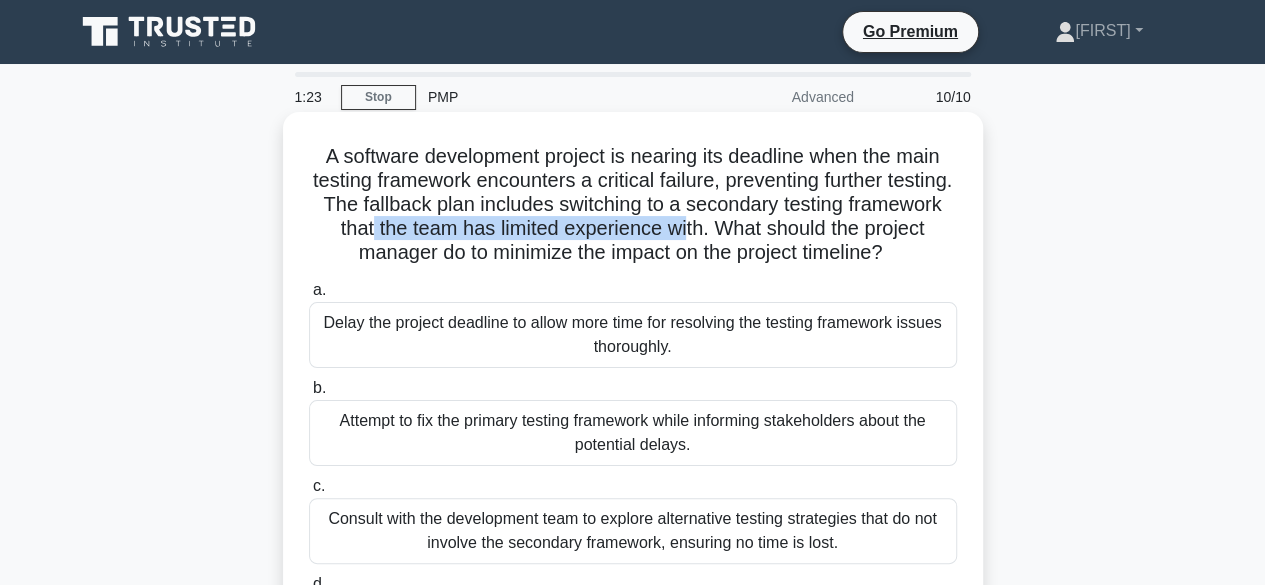 drag, startPoint x: 472, startPoint y: 250, endPoint x: 946, endPoint y: 258, distance: 474.0675 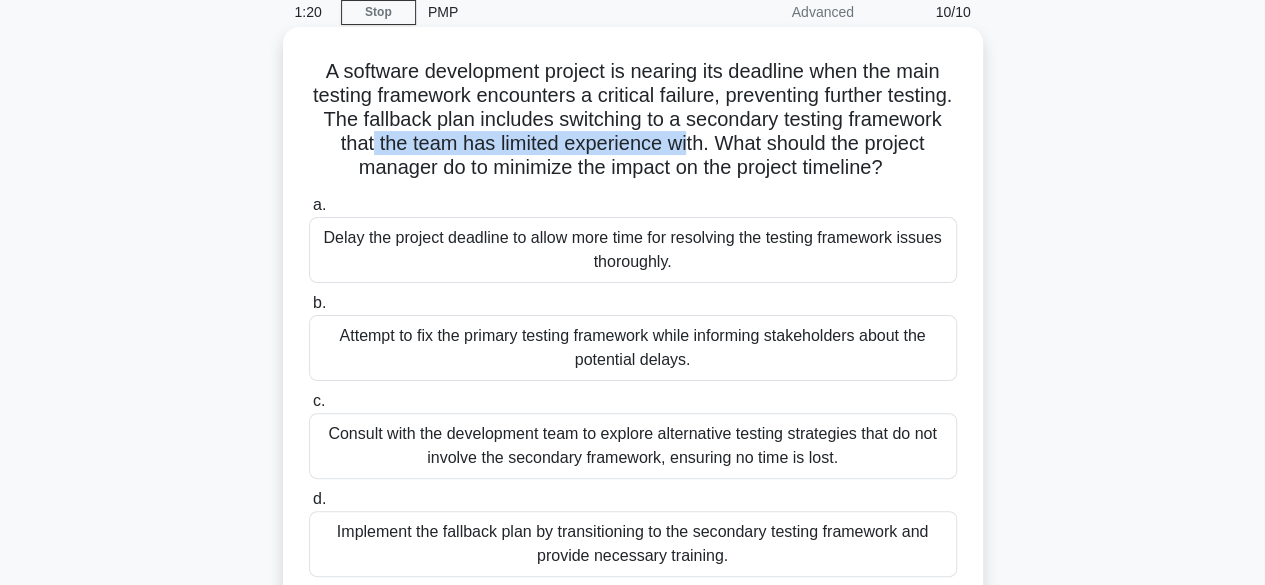 scroll, scrollTop: 200, scrollLeft: 0, axis: vertical 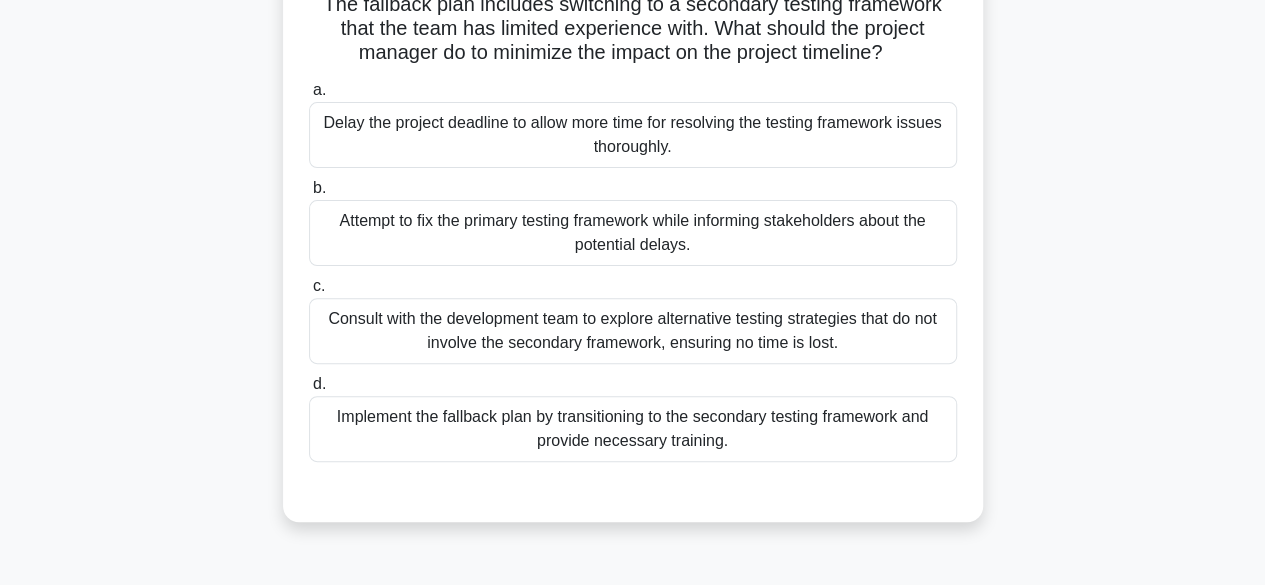 click on "Implement the fallback plan by transitioning to the secondary testing framework and provide necessary training." at bounding box center (633, 429) 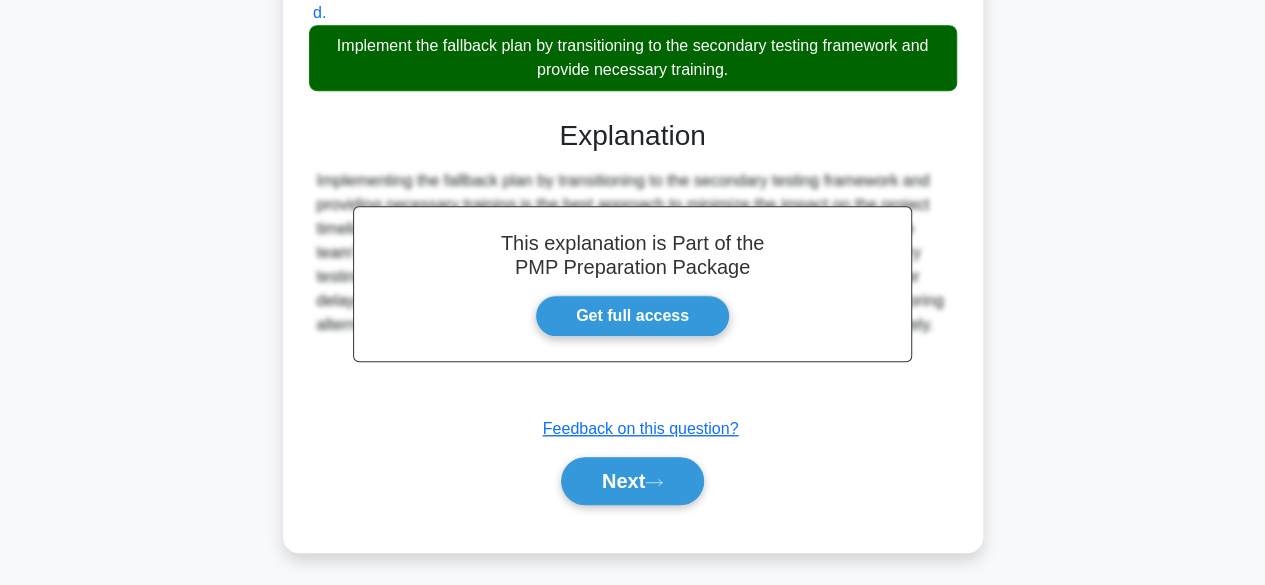 scroll, scrollTop: 573, scrollLeft: 0, axis: vertical 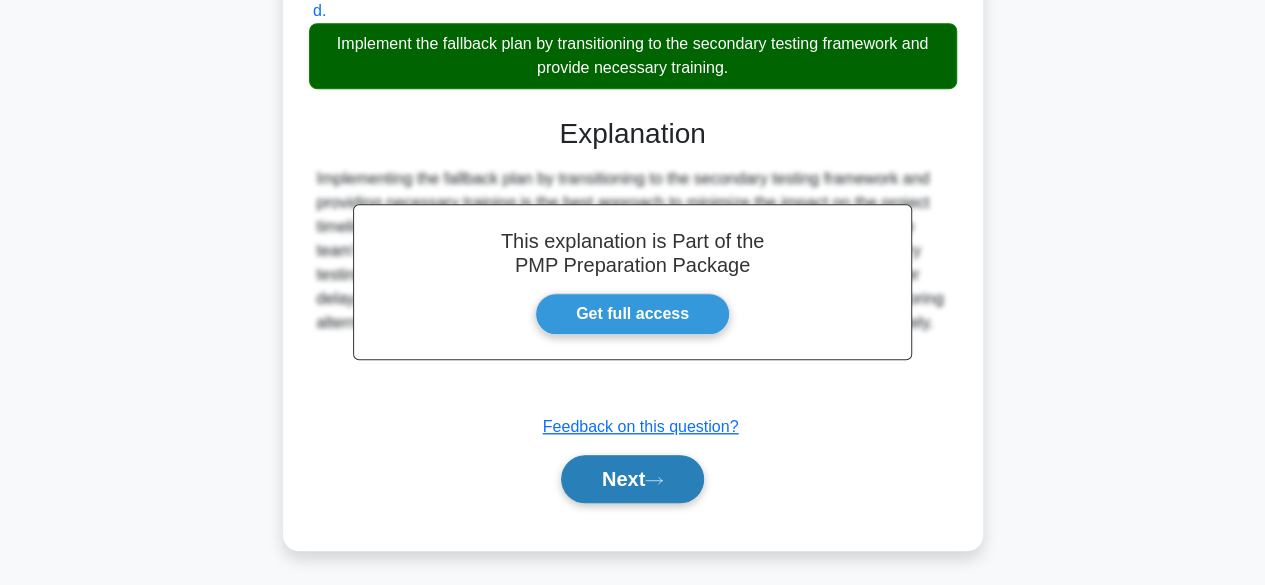 click on "Next" at bounding box center (632, 479) 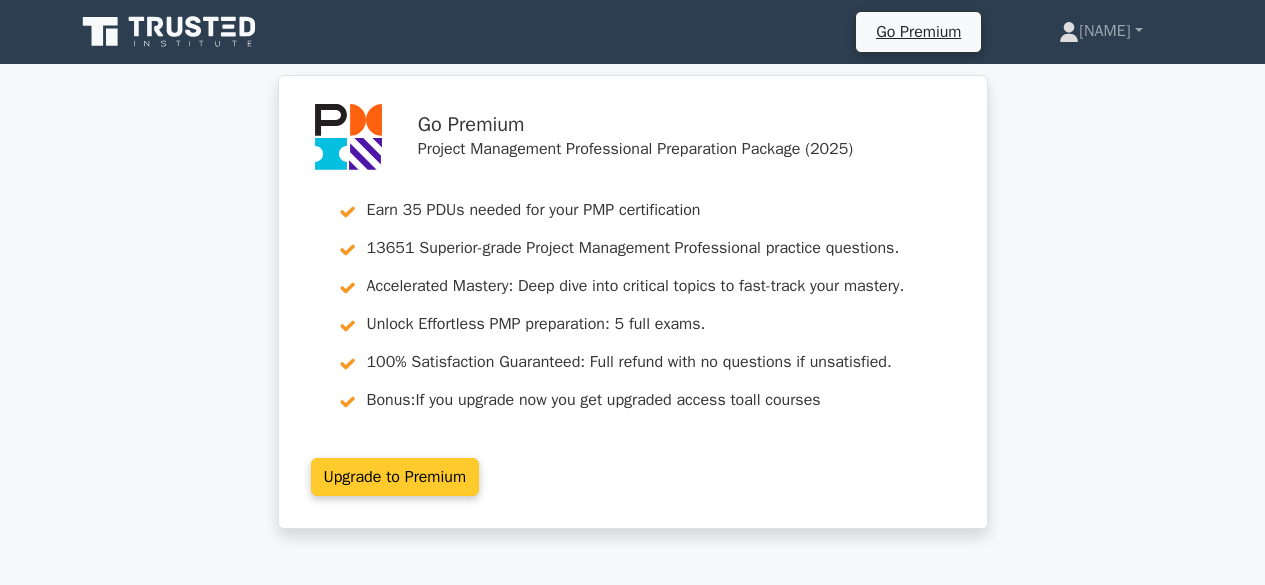 scroll, scrollTop: 0, scrollLeft: 0, axis: both 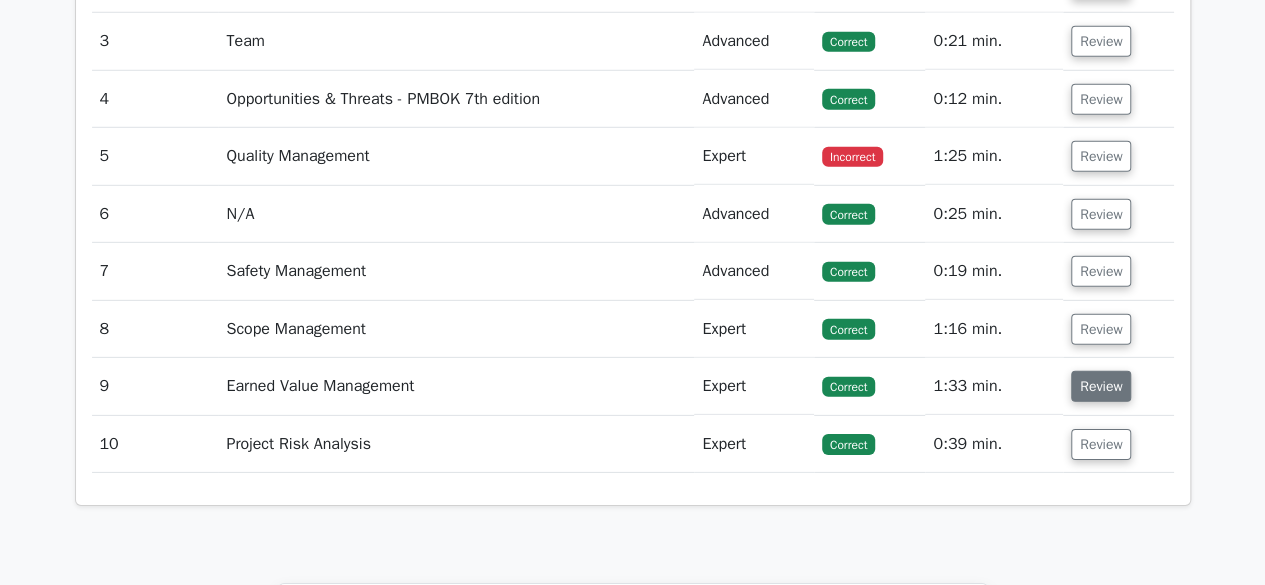 click on "Review" at bounding box center [1101, 386] 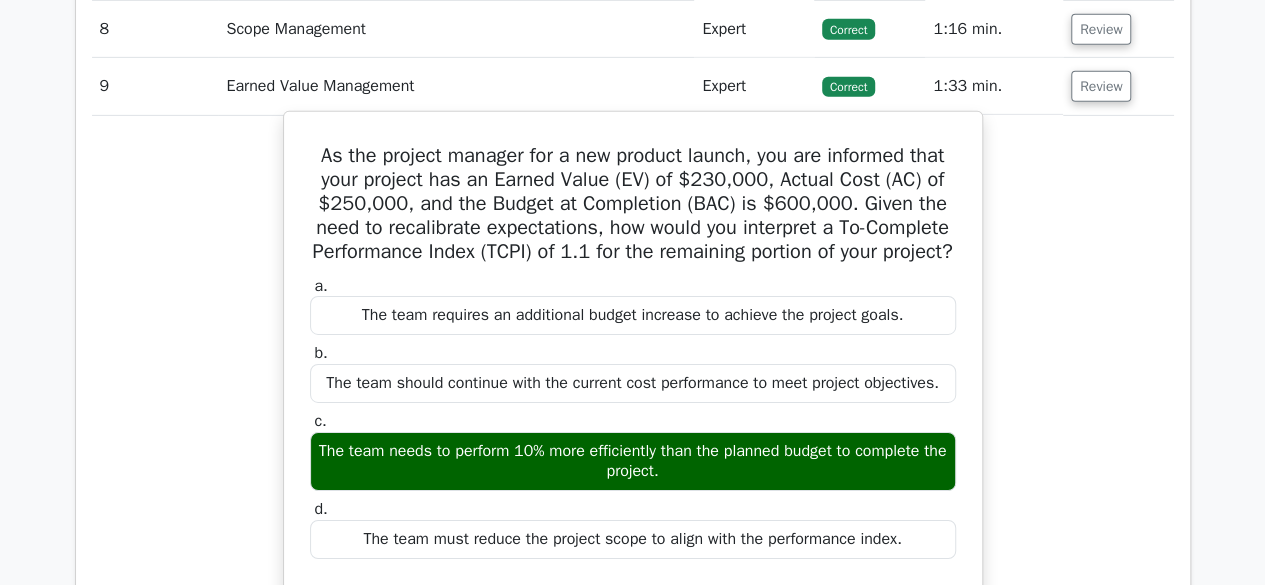 scroll, scrollTop: 3300, scrollLeft: 0, axis: vertical 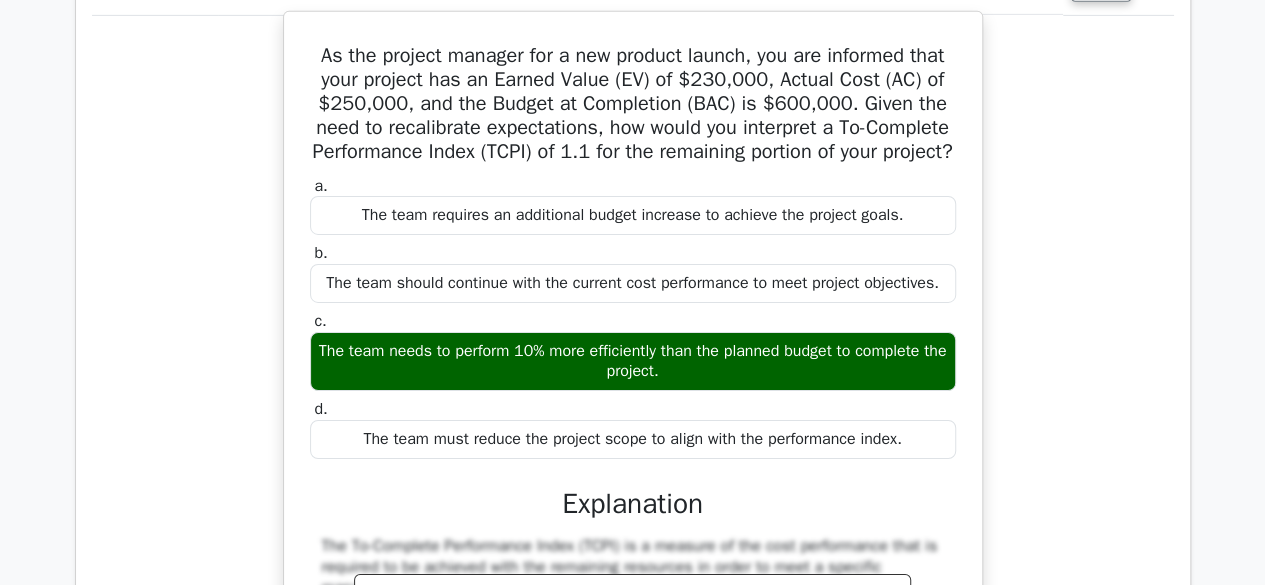 click on "As the project manager for a new product launch, you are informed that your project has an Earned Value (EV) of $230,000, Actual Cost (AC) of $250,000, and the Budget at Completion (BAC) is $600,000. Given the need to recalibrate expectations, how would you interpret a To-Complete Performance Index (TCPI) of 1.1 for the remaining portion of your project?" at bounding box center [633, 104] 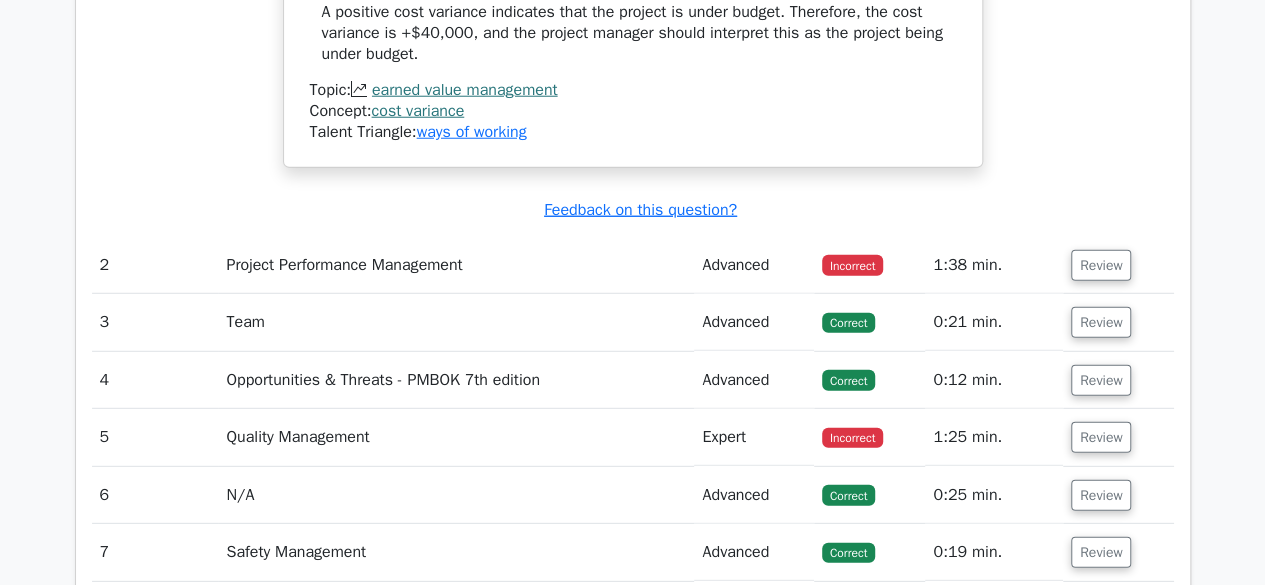 scroll, scrollTop: 2778, scrollLeft: 0, axis: vertical 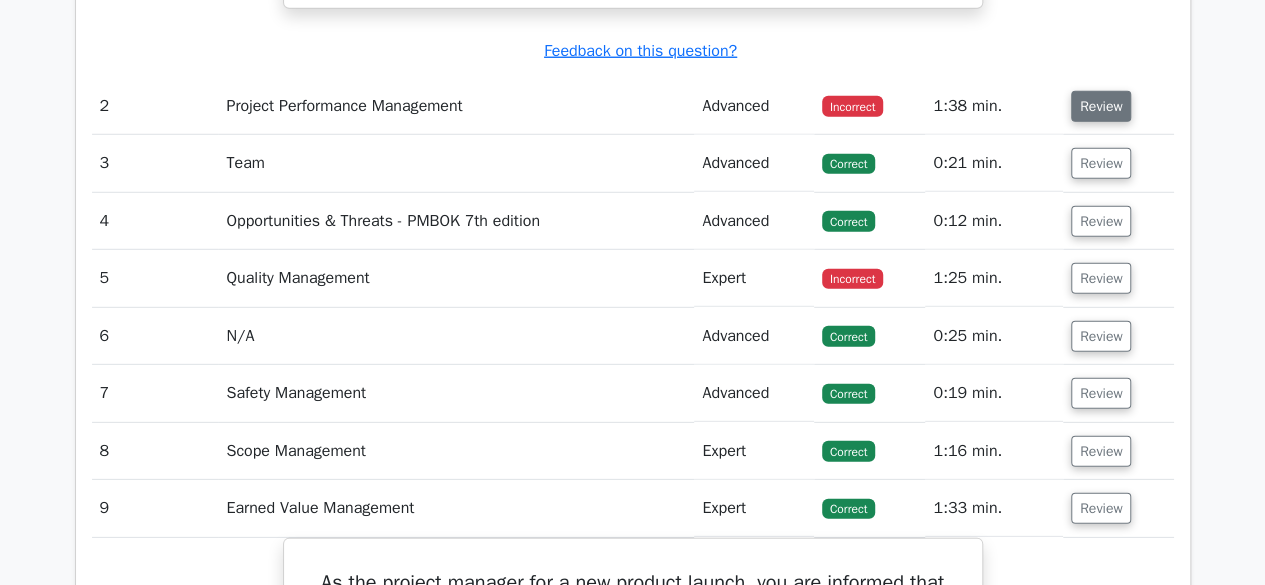 click on "Review" at bounding box center [1101, 106] 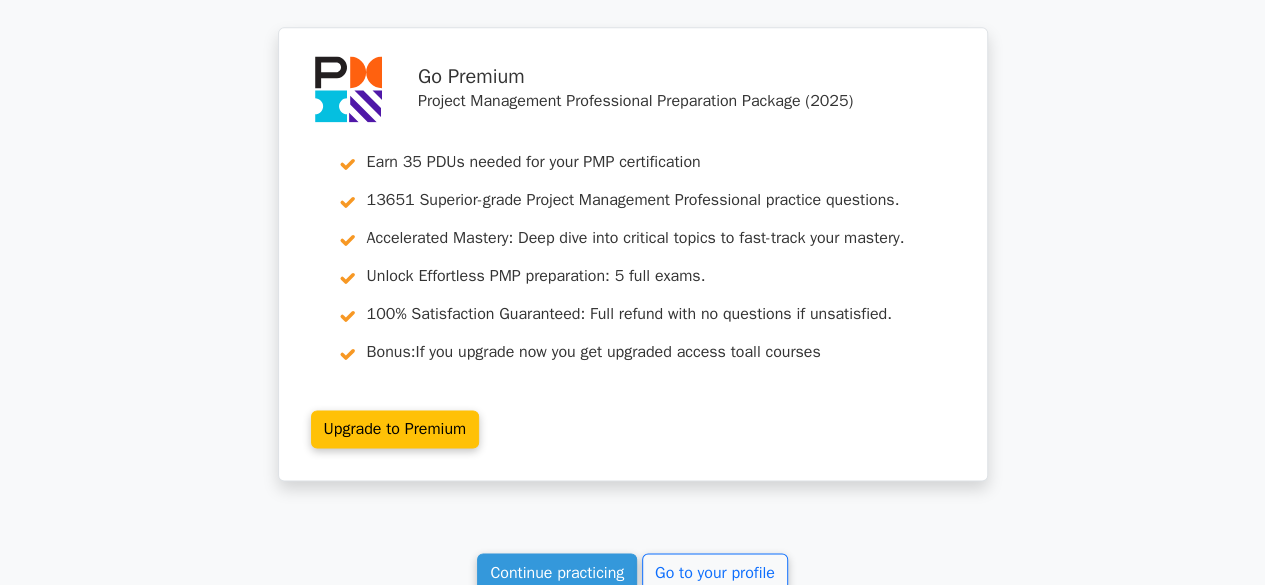 scroll, scrollTop: 5487, scrollLeft: 0, axis: vertical 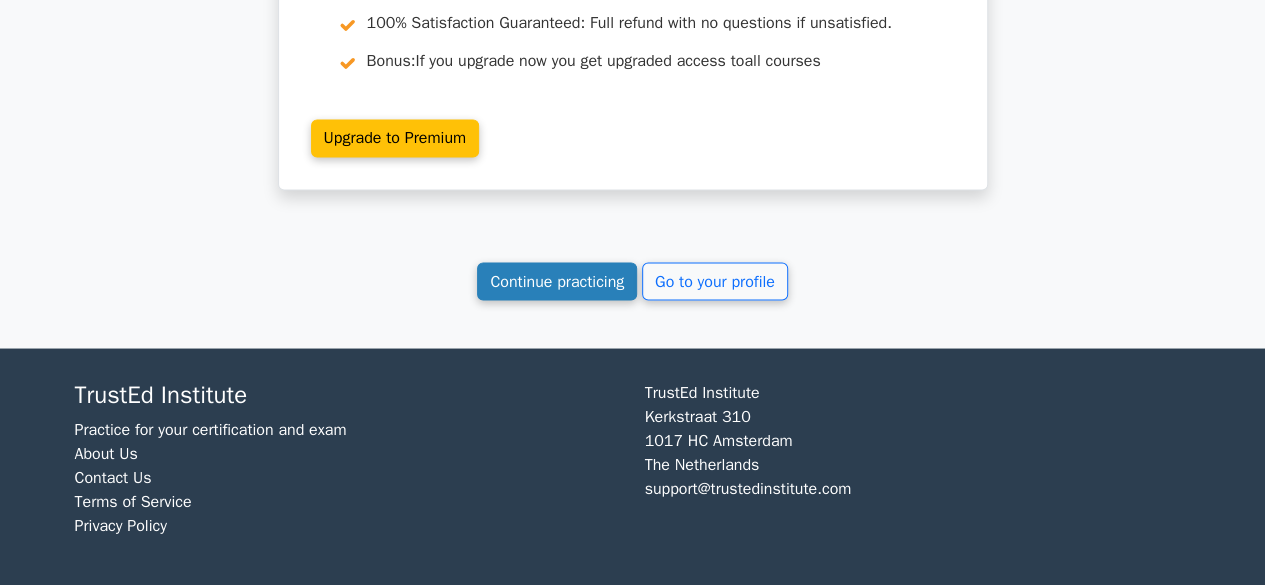 click on "Continue practicing" at bounding box center [557, 281] 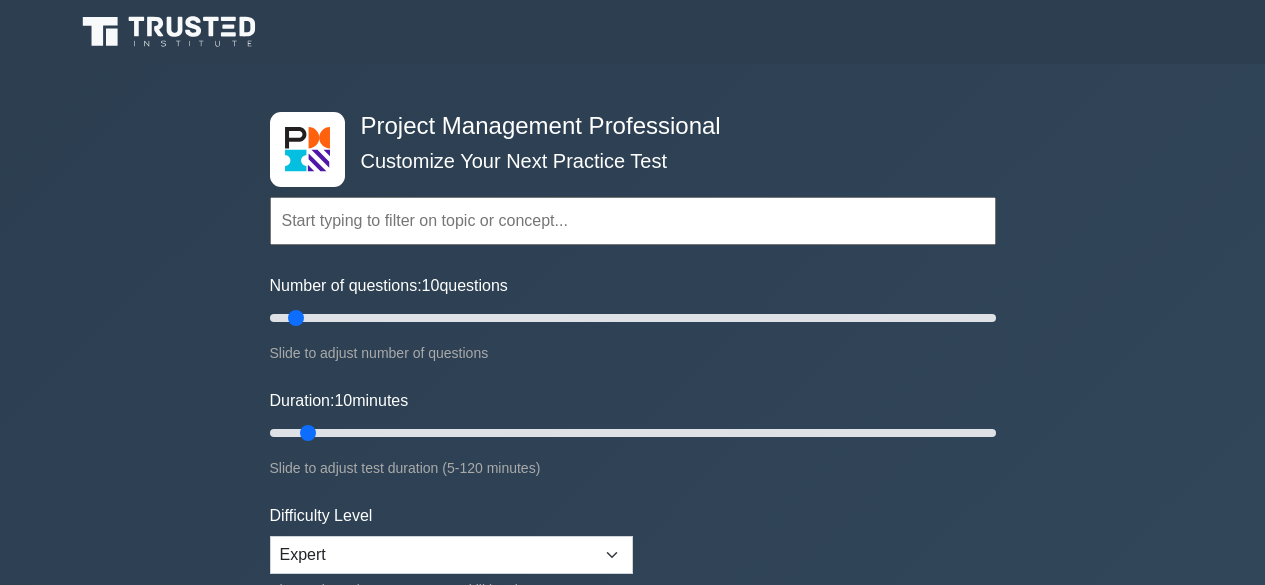 scroll, scrollTop: 0, scrollLeft: 0, axis: both 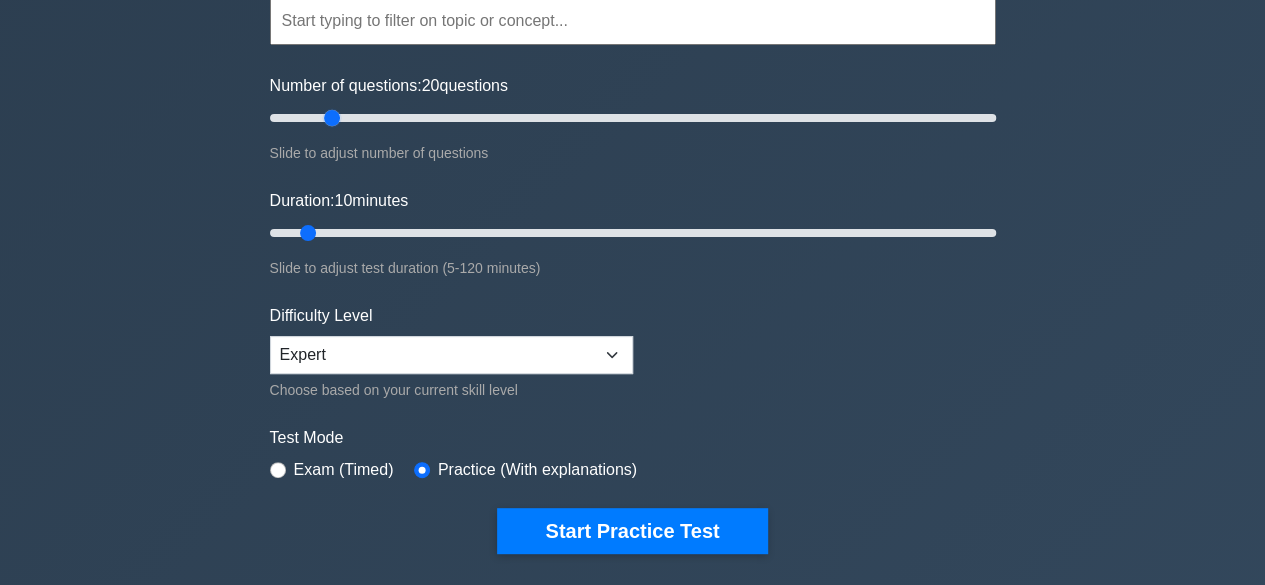 drag, startPoint x: 302, startPoint y: 116, endPoint x: 324, endPoint y: 115, distance: 22.022715 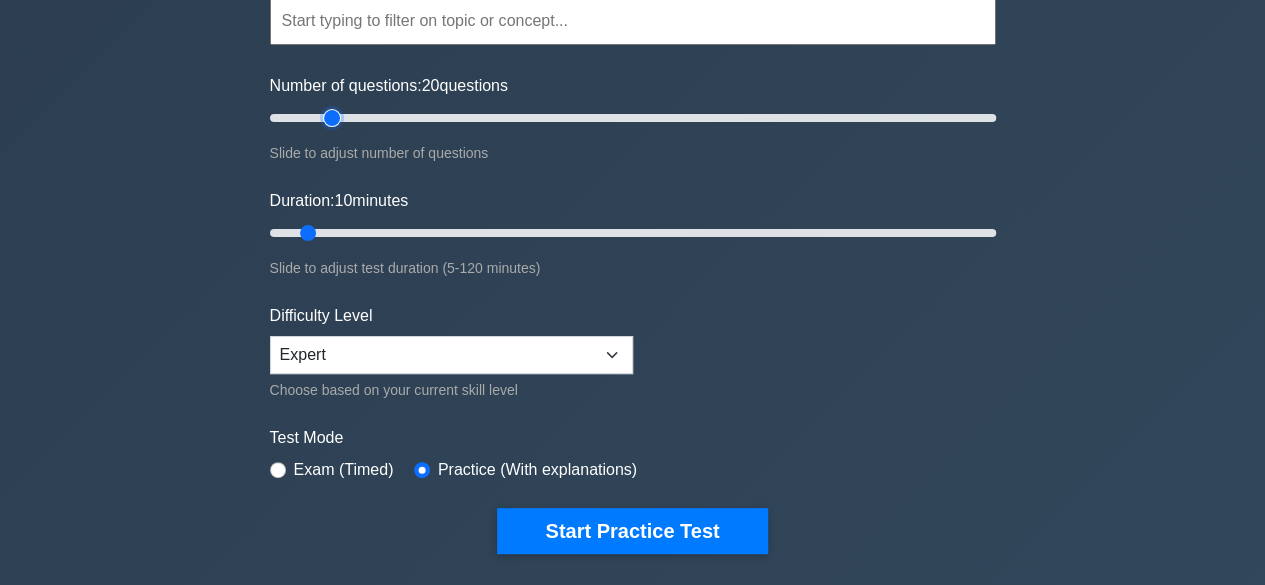 type on "20" 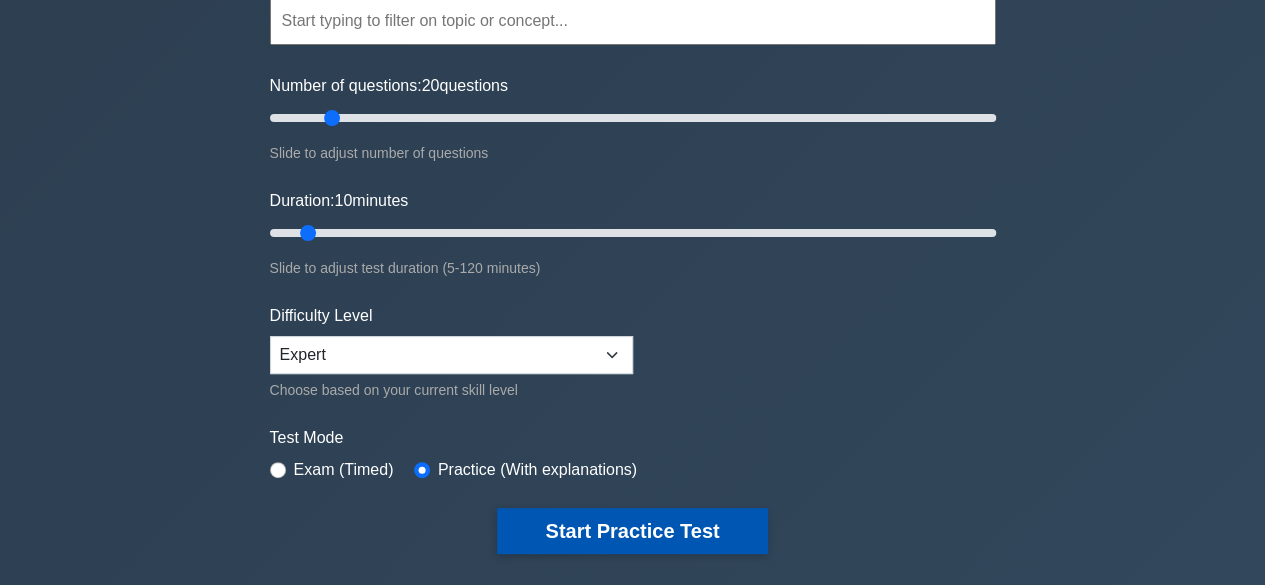 click on "Start Practice Test" at bounding box center (632, 531) 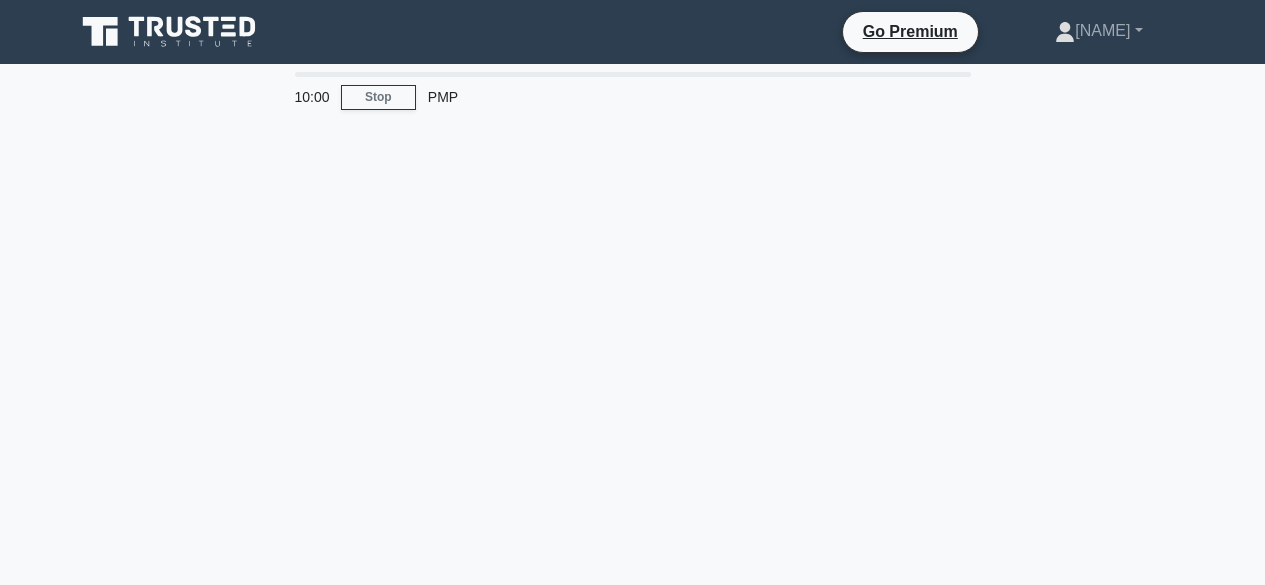 scroll, scrollTop: 0, scrollLeft: 0, axis: both 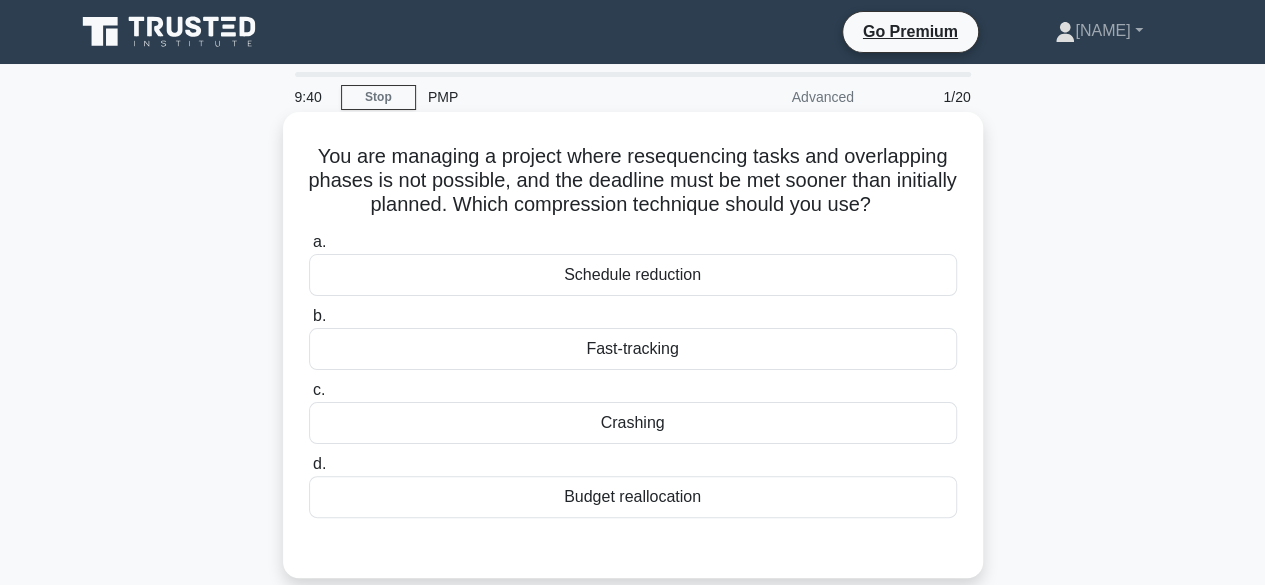 click on "Crashing" at bounding box center [633, 423] 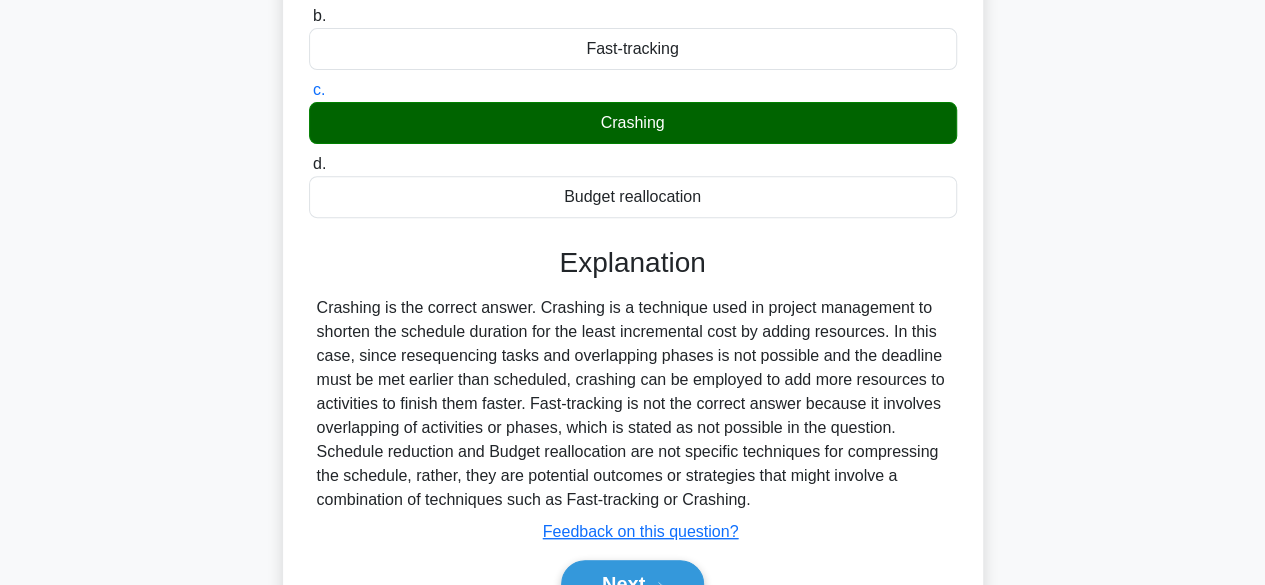 scroll, scrollTop: 400, scrollLeft: 0, axis: vertical 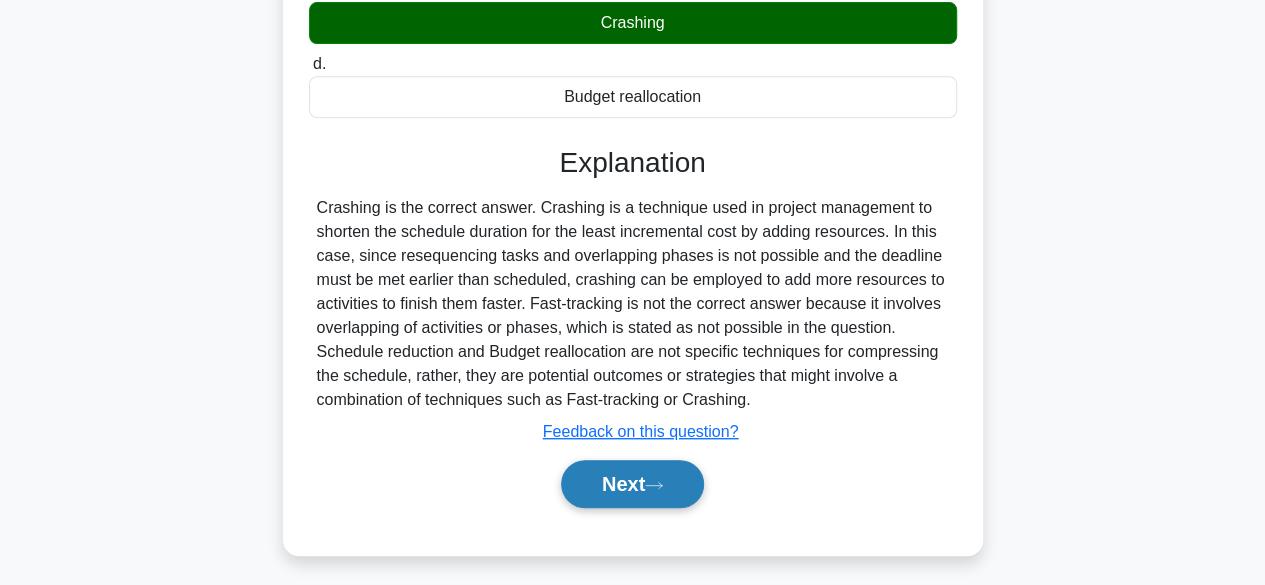 click on "Next" at bounding box center (632, 484) 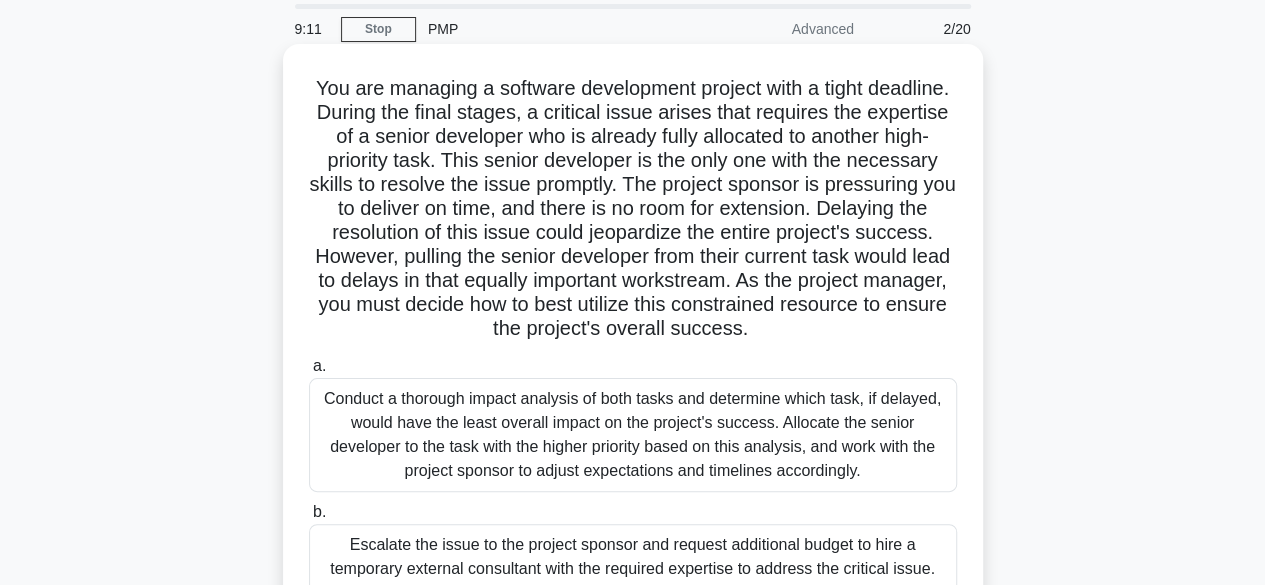 scroll, scrollTop: 0, scrollLeft: 0, axis: both 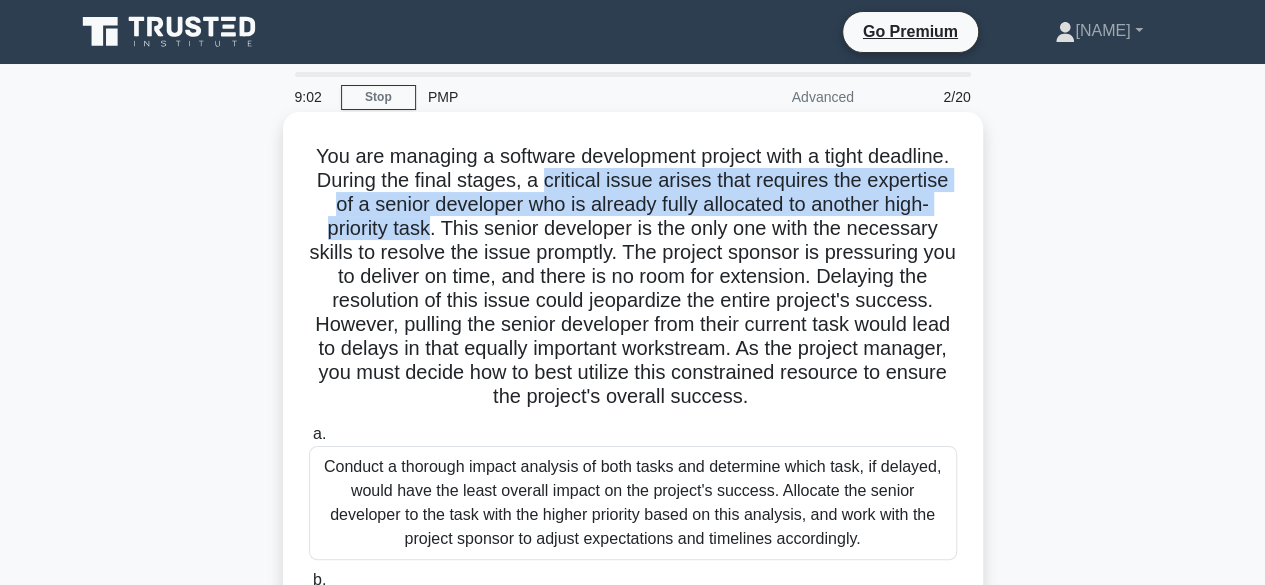 drag, startPoint x: 629, startPoint y: 179, endPoint x: 501, endPoint y: 239, distance: 141.36478 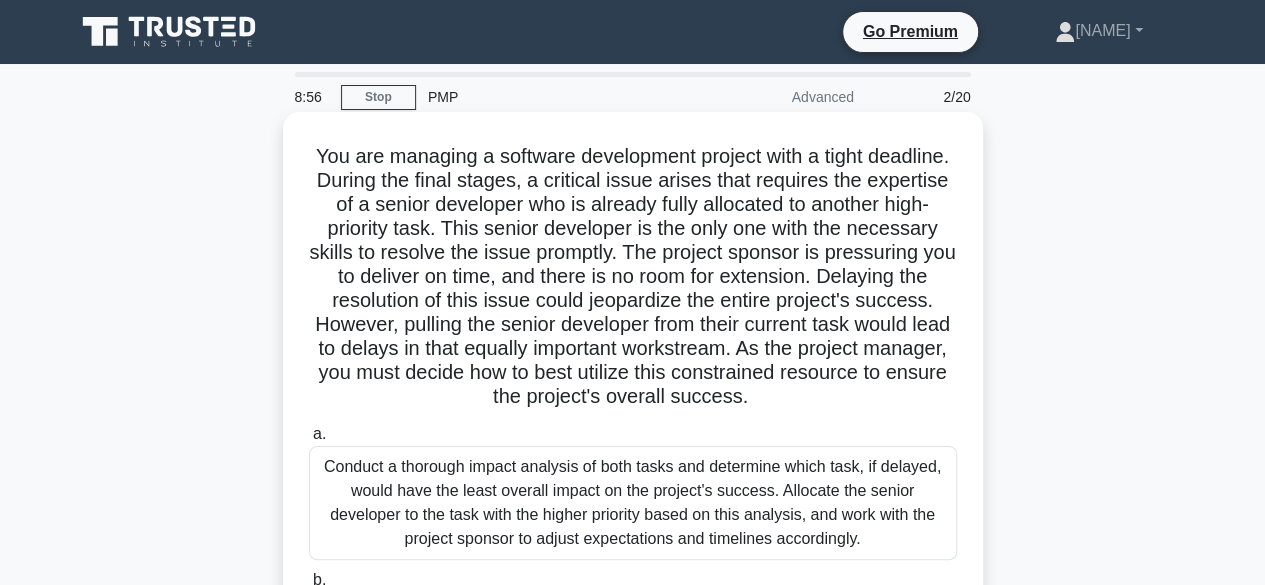 click on "You are managing a software development project with a tight deadline. During the final stages, a critical issue arises that requires the expertise of a senior developer who is already fully allocated to another high-priority task. This senior developer is the only one with the necessary skills to resolve the issue promptly. The project sponsor is pressuring you to deliver on time, and there is no room for extension. Delaying the resolution of this issue could jeopardize the entire project's success. However, pulling the senior developer from their current task would lead to delays in that equally important workstream. As the project manager, you must decide how to best utilize this constrained resource to ensure the project's overall success.
.spinner_0XTQ{transform-origin:center;animation:spinner_y6GP .75s linear infinite}@keyframes spinner_y6GP{100%{transform:rotate(360deg)}}" at bounding box center [633, 277] 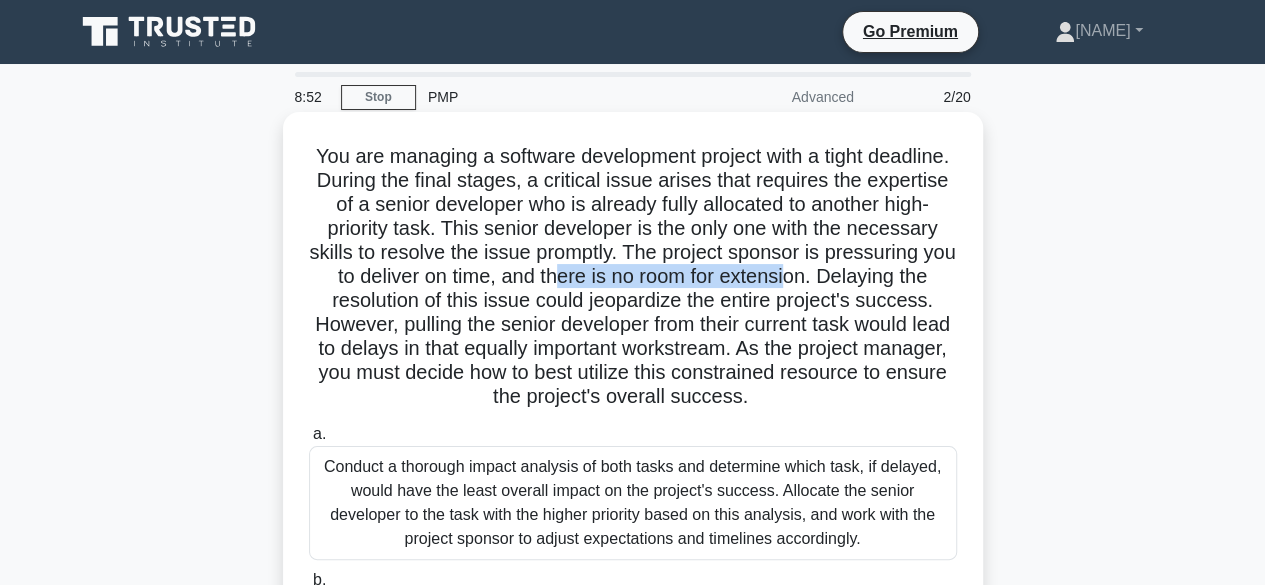drag, startPoint x: 689, startPoint y: 273, endPoint x: 920, endPoint y: 275, distance: 231.00865 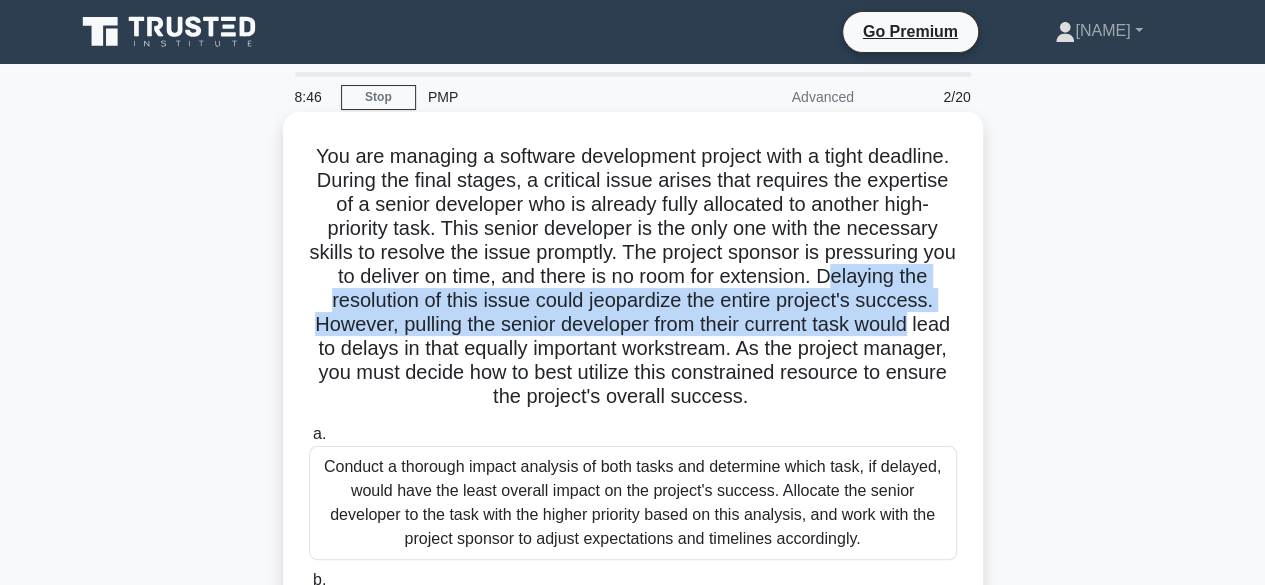 drag, startPoint x: 357, startPoint y: 301, endPoint x: 471, endPoint y: 340, distance: 120.48651 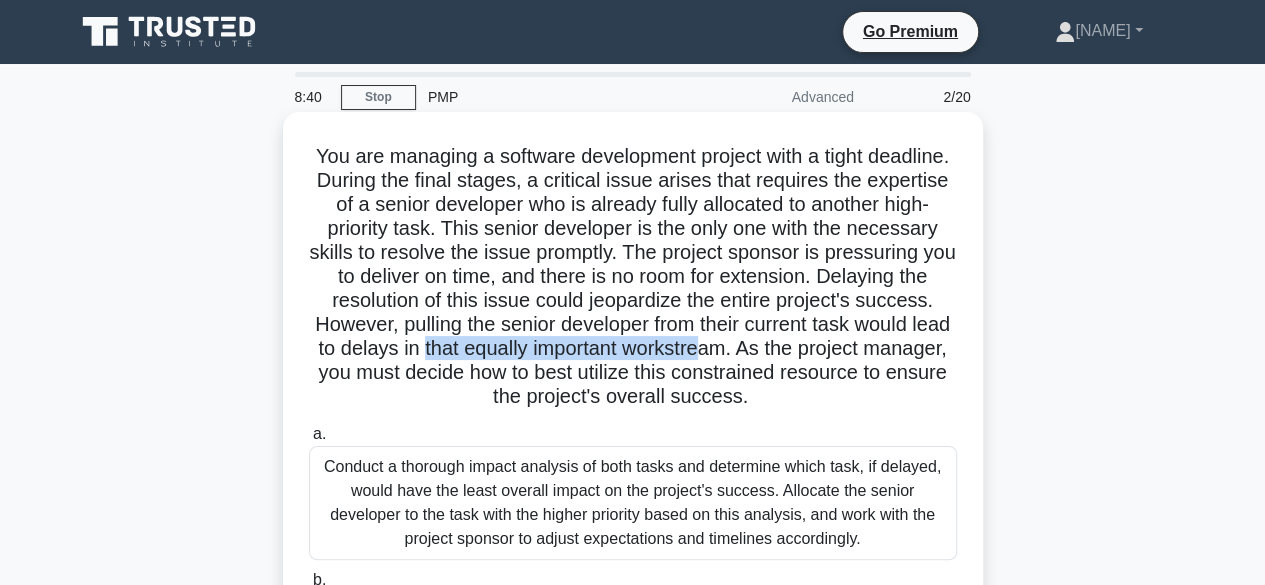 drag, startPoint x: 636, startPoint y: 343, endPoint x: 925, endPoint y: 355, distance: 289.24902 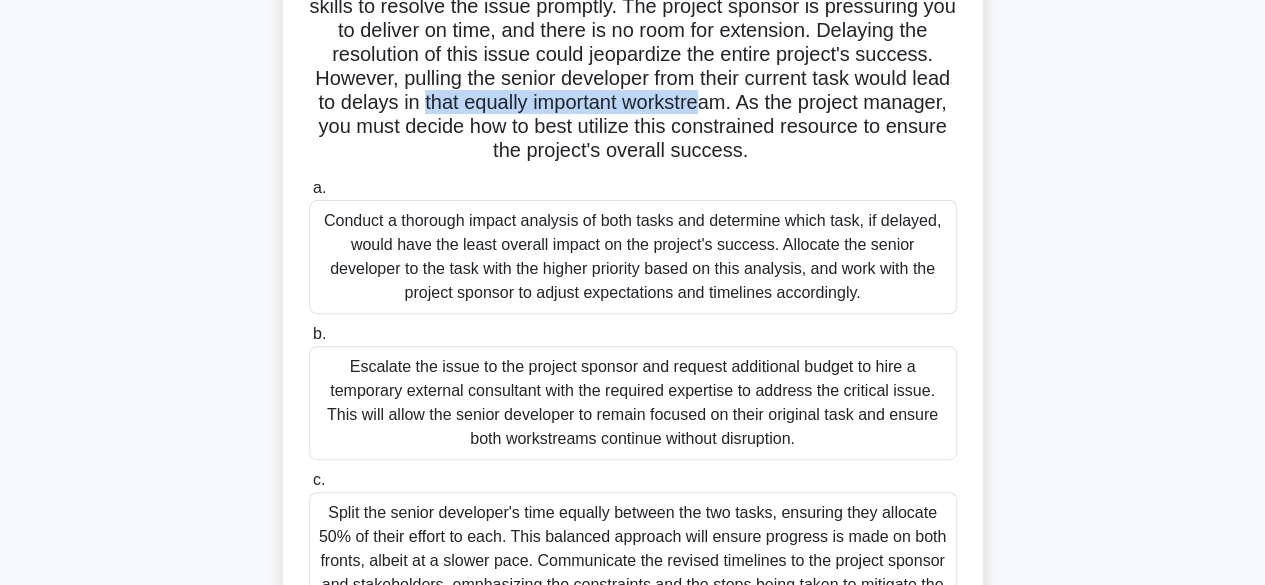 scroll, scrollTop: 156, scrollLeft: 0, axis: vertical 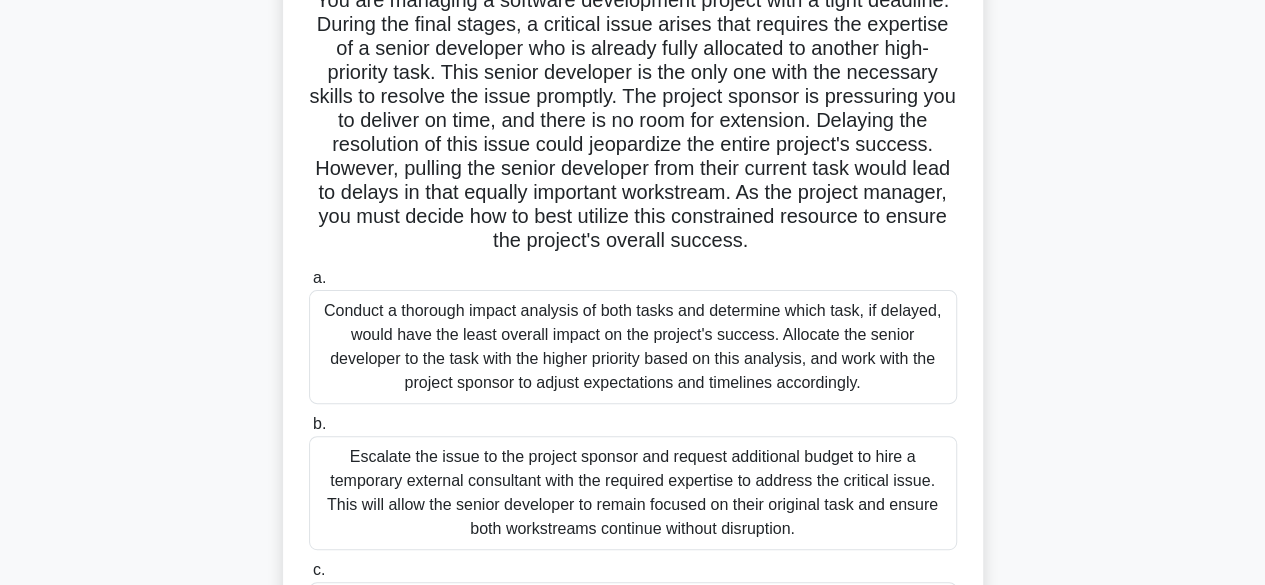 click on "Conduct a thorough impact analysis of both tasks and determine which task, if delayed, would have the least overall impact on the project's success. Allocate the senior developer to the task with the higher priority based on this analysis, and work with the project sponsor to adjust expectations and timelines accordingly." at bounding box center [633, 347] 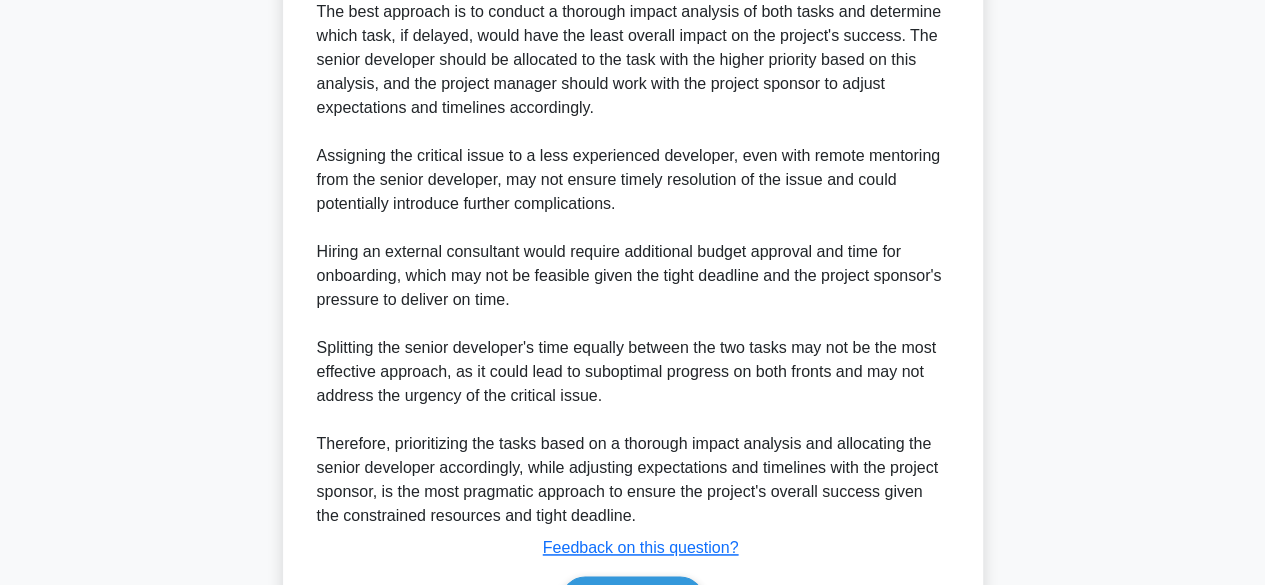 scroll, scrollTop: 1200, scrollLeft: 0, axis: vertical 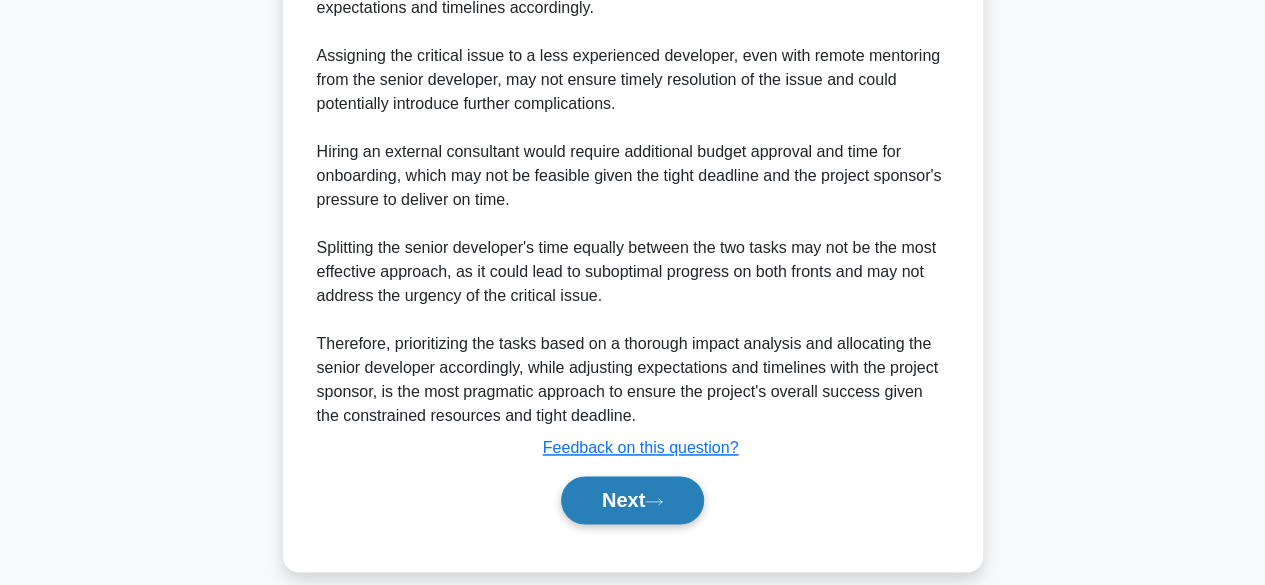 click on "Next" at bounding box center (632, 500) 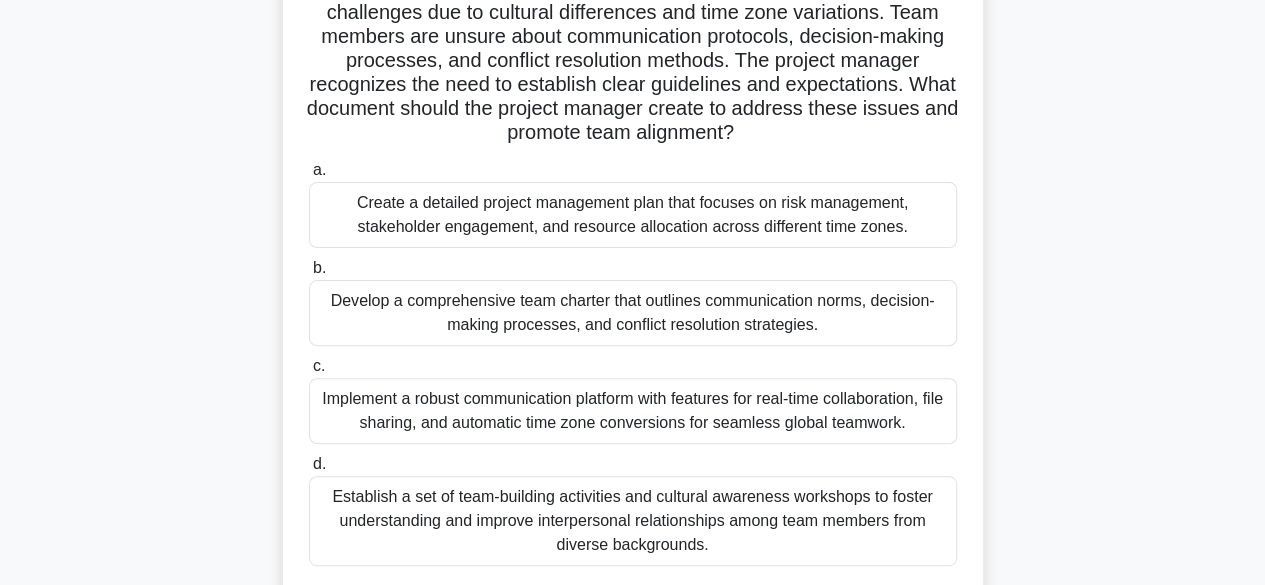 scroll, scrollTop: 200, scrollLeft: 0, axis: vertical 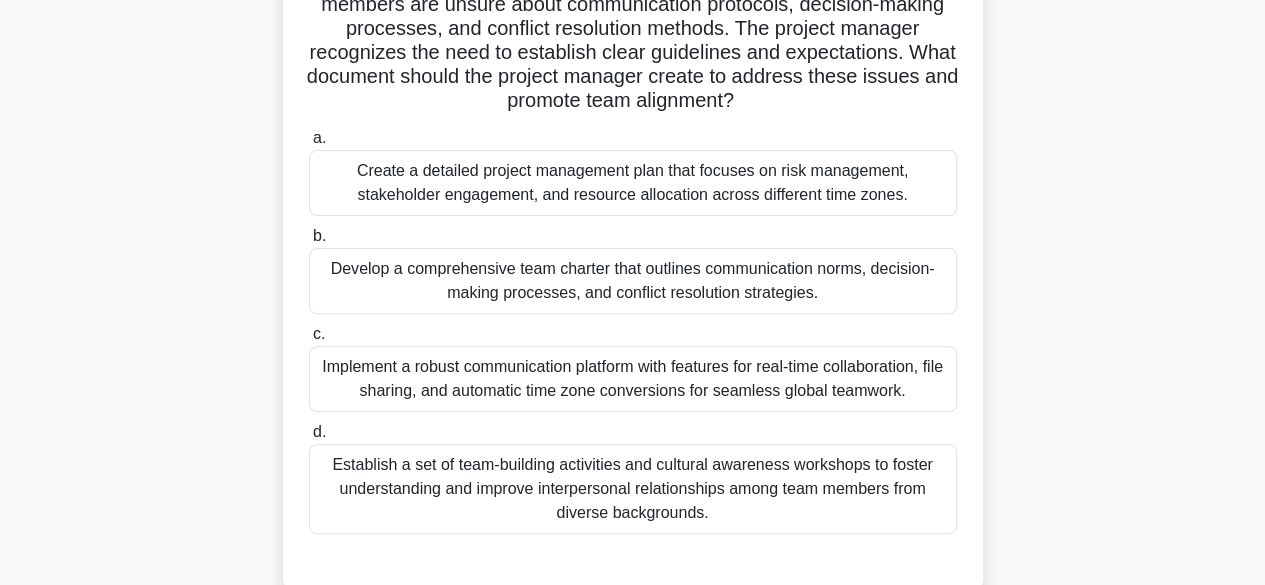 click on "Develop a comprehensive team charter that outlines communication norms, decision-making processes, and conflict resolution strategies." at bounding box center [633, 281] 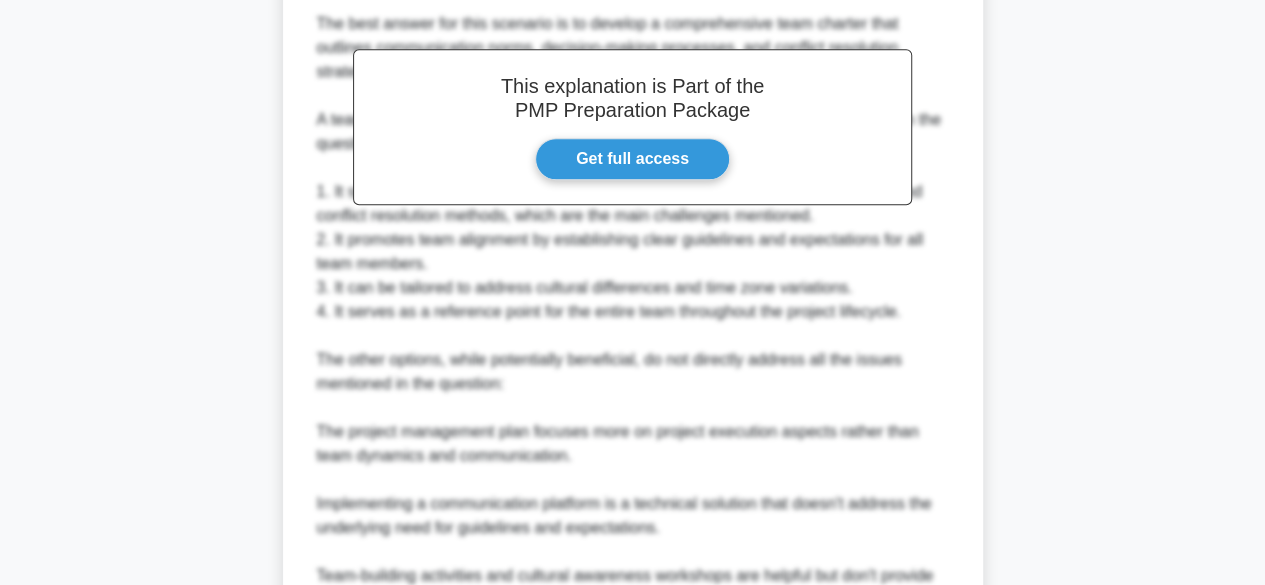 scroll, scrollTop: 1077, scrollLeft: 0, axis: vertical 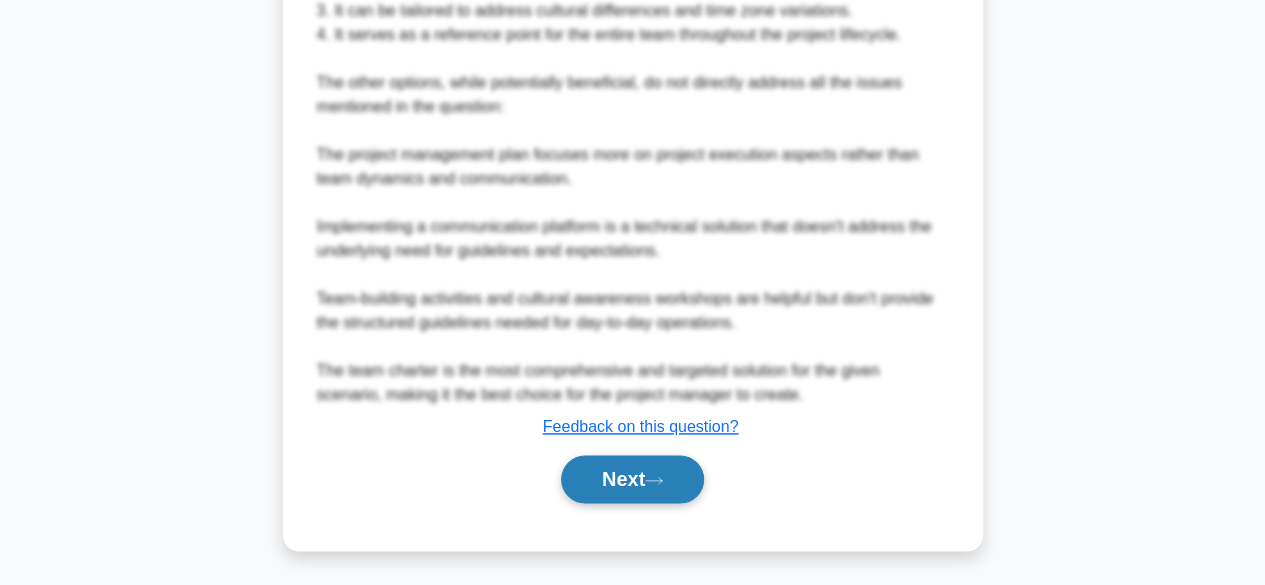 click on "Next" at bounding box center (632, 479) 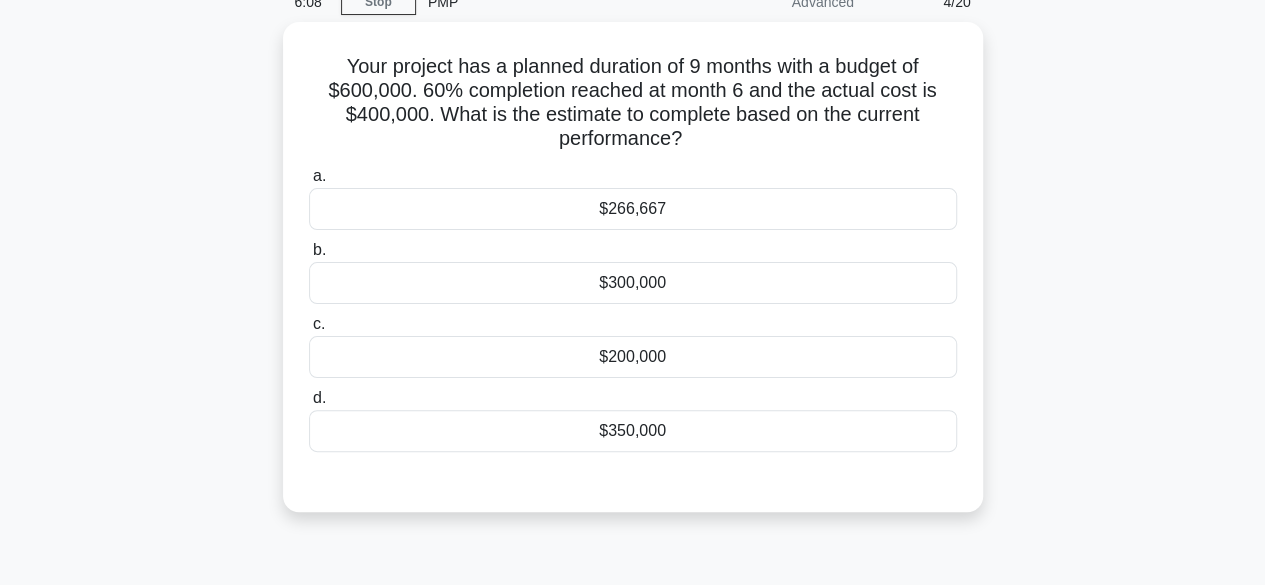 scroll, scrollTop: 0, scrollLeft: 0, axis: both 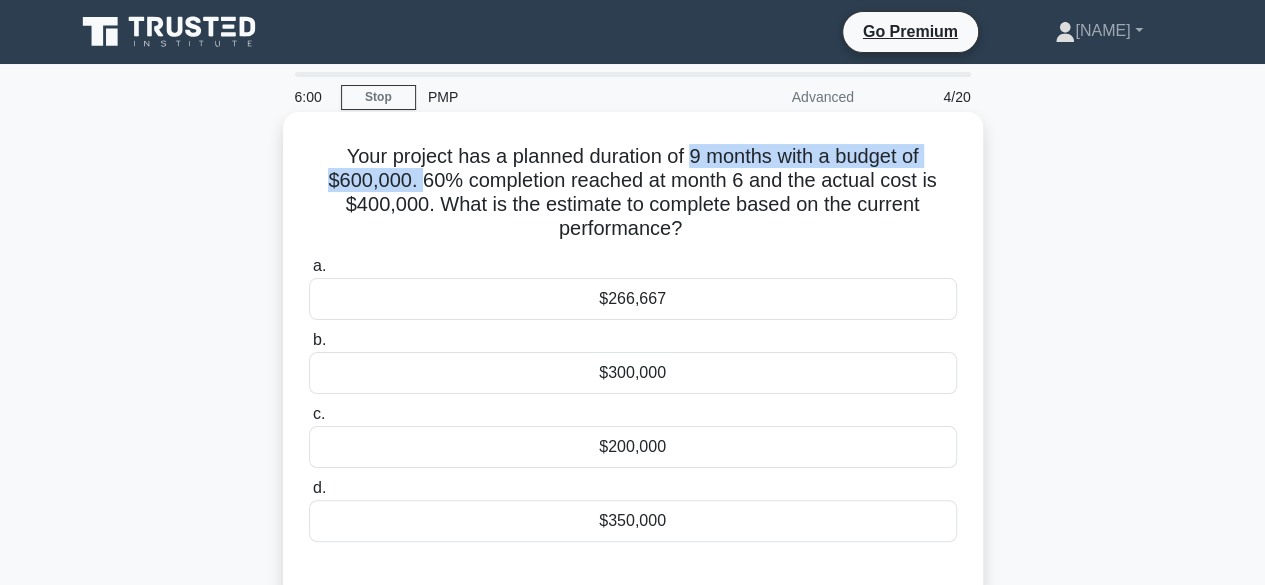 drag, startPoint x: 692, startPoint y: 158, endPoint x: 420, endPoint y: 183, distance: 273.14648 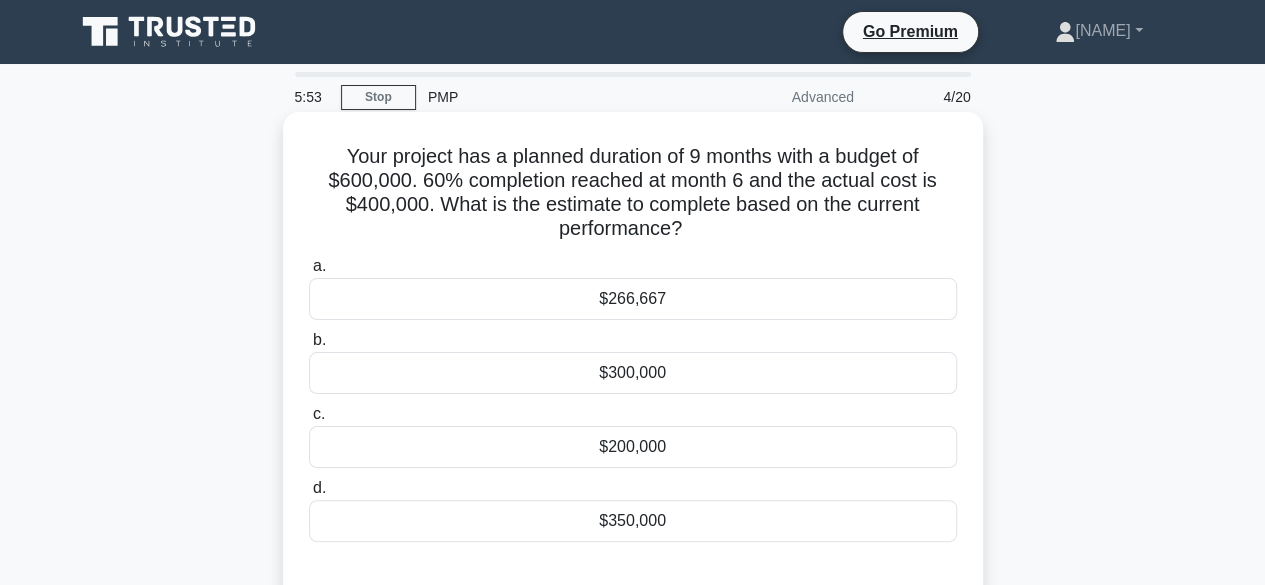 click on "Your project has a planned duration of 9 months with a budget of $600,000. 60% completion reached at month 6 and the actual cost is $400,000. What is the estimate to complete based on the current performance?
.spinner_0XTQ{transform-origin:center;animation:spinner_y6GP .75s linear infinite}@keyframes spinner_y6GP{100%{transform:rotate(360deg)}}" at bounding box center [633, 193] 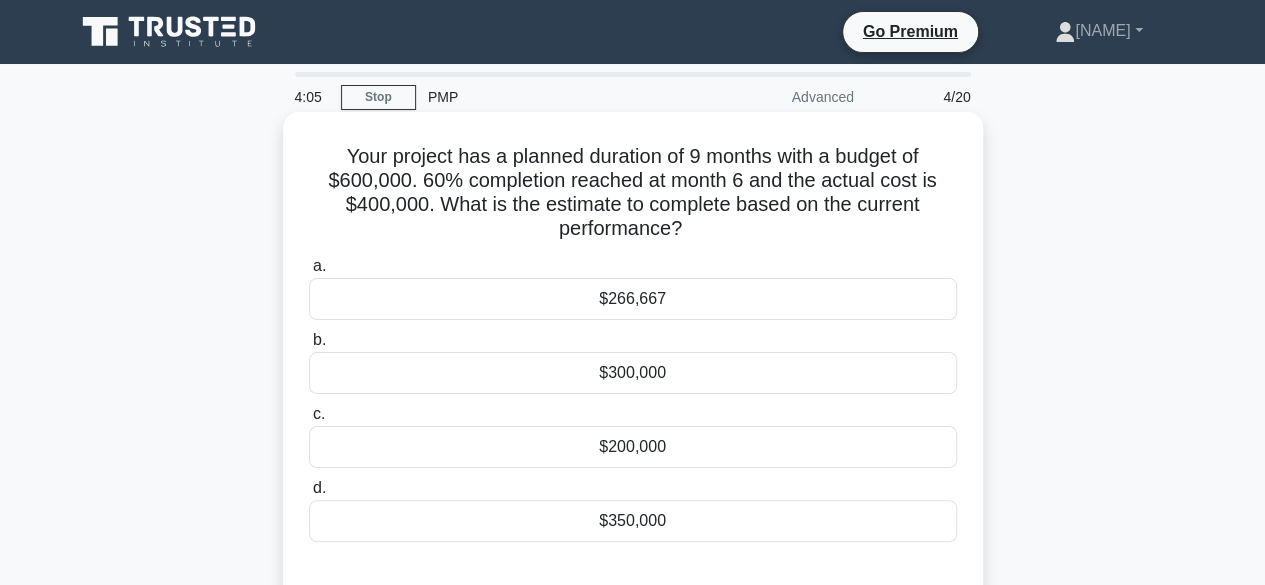 click on "$266,667" at bounding box center (633, 299) 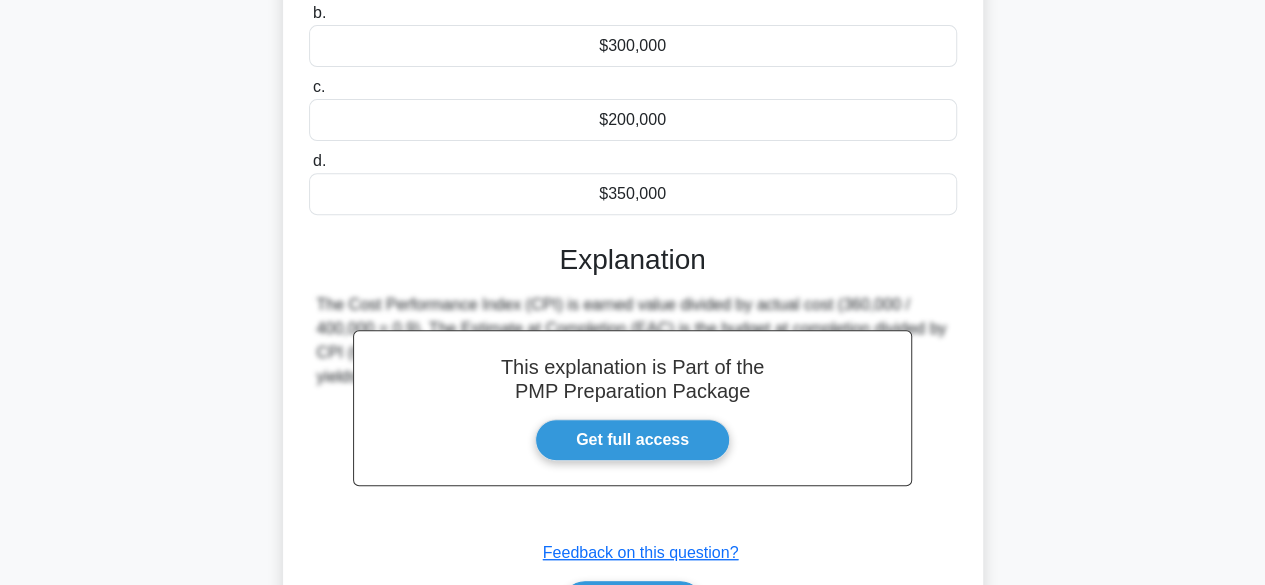 scroll, scrollTop: 495, scrollLeft: 0, axis: vertical 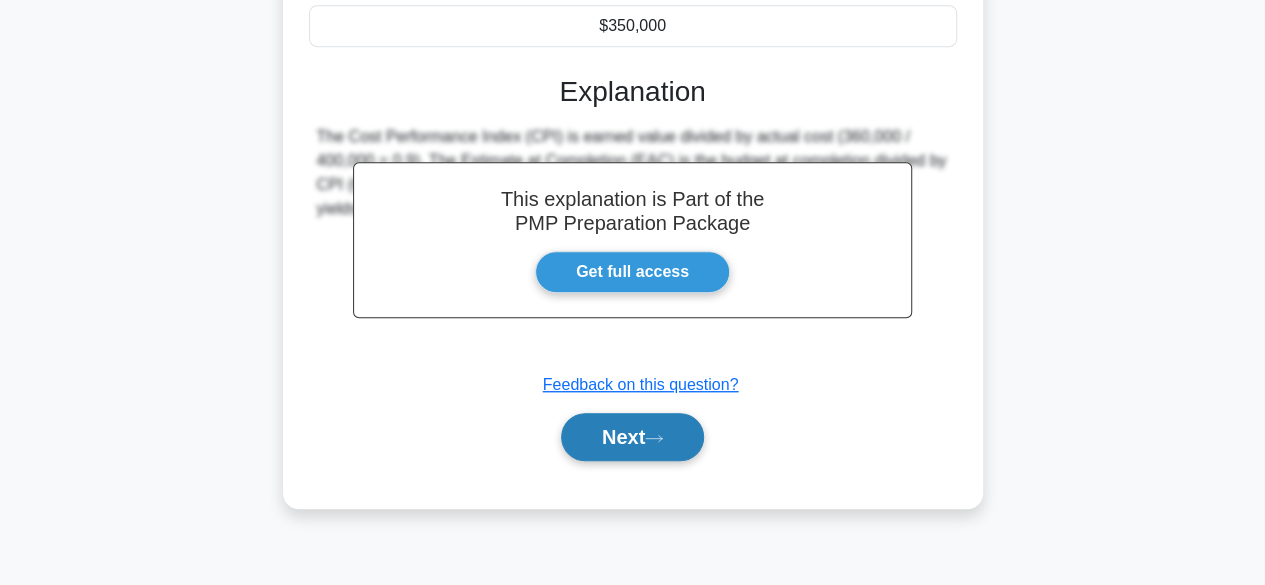 click on "Next" at bounding box center [632, 437] 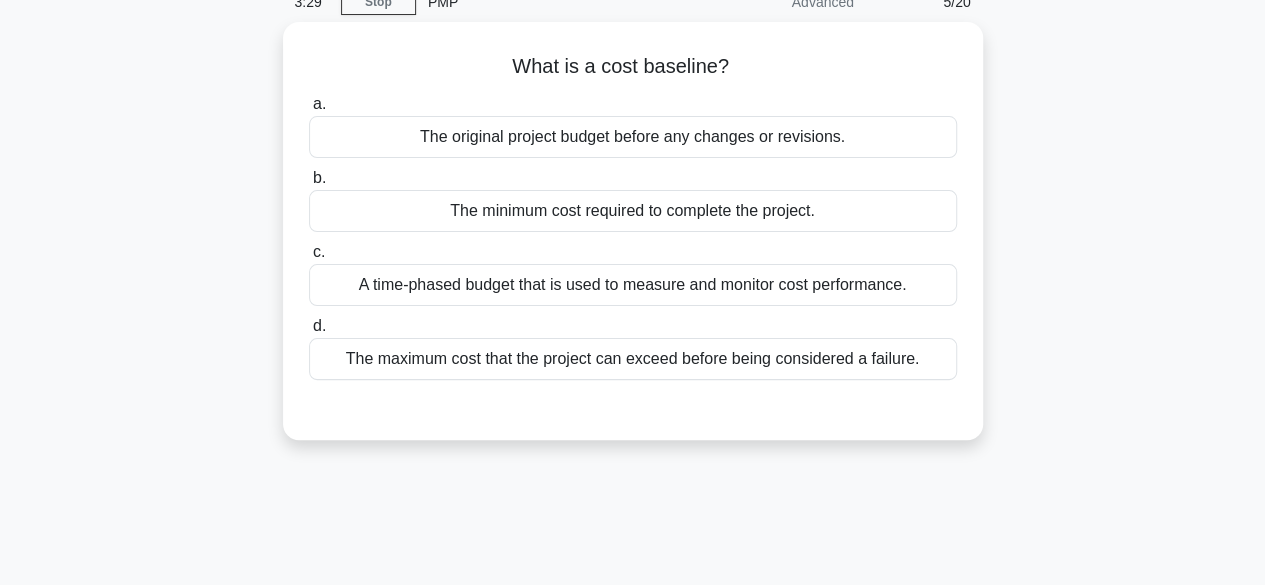 scroll, scrollTop: 0, scrollLeft: 0, axis: both 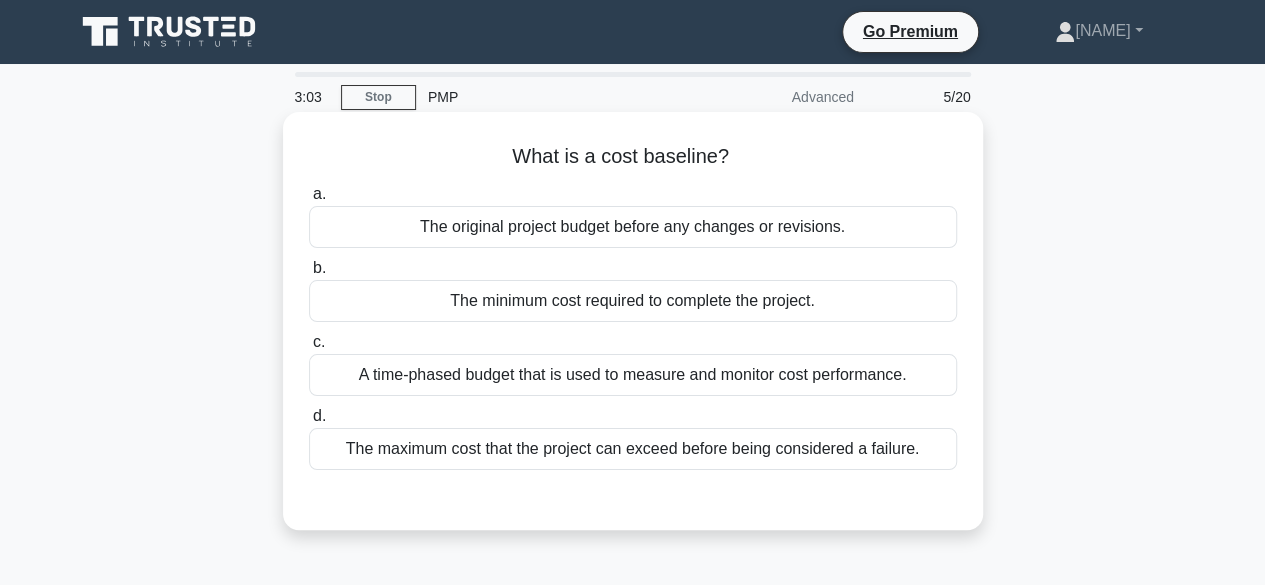 click on "A time-phased budget that is used to measure and monitor cost performance." at bounding box center [633, 375] 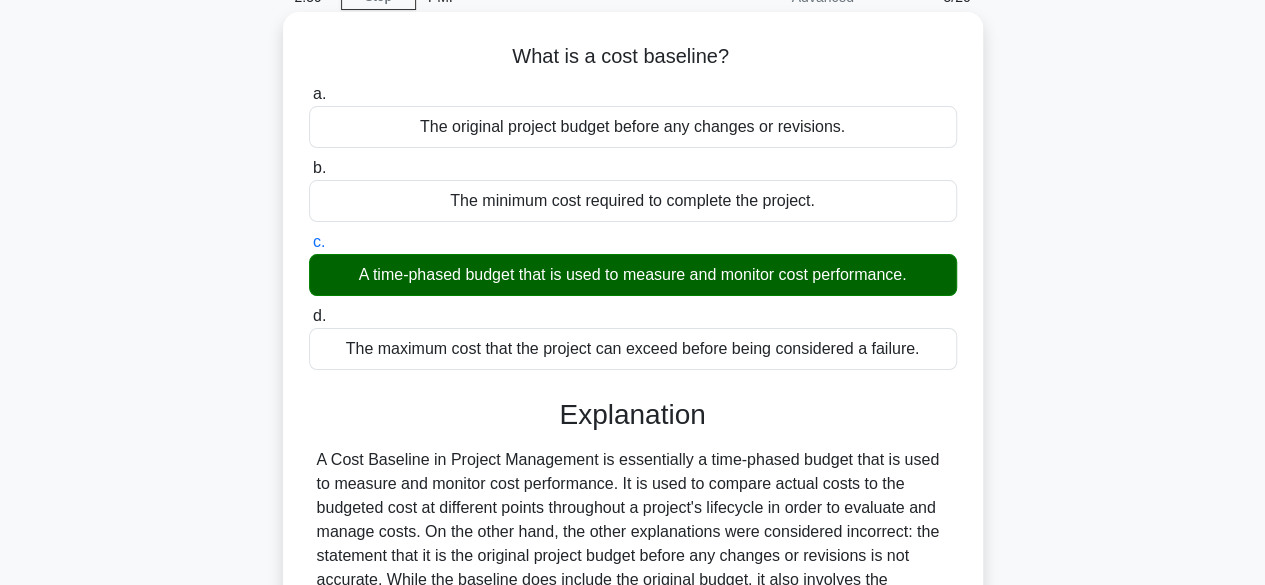 scroll, scrollTop: 200, scrollLeft: 0, axis: vertical 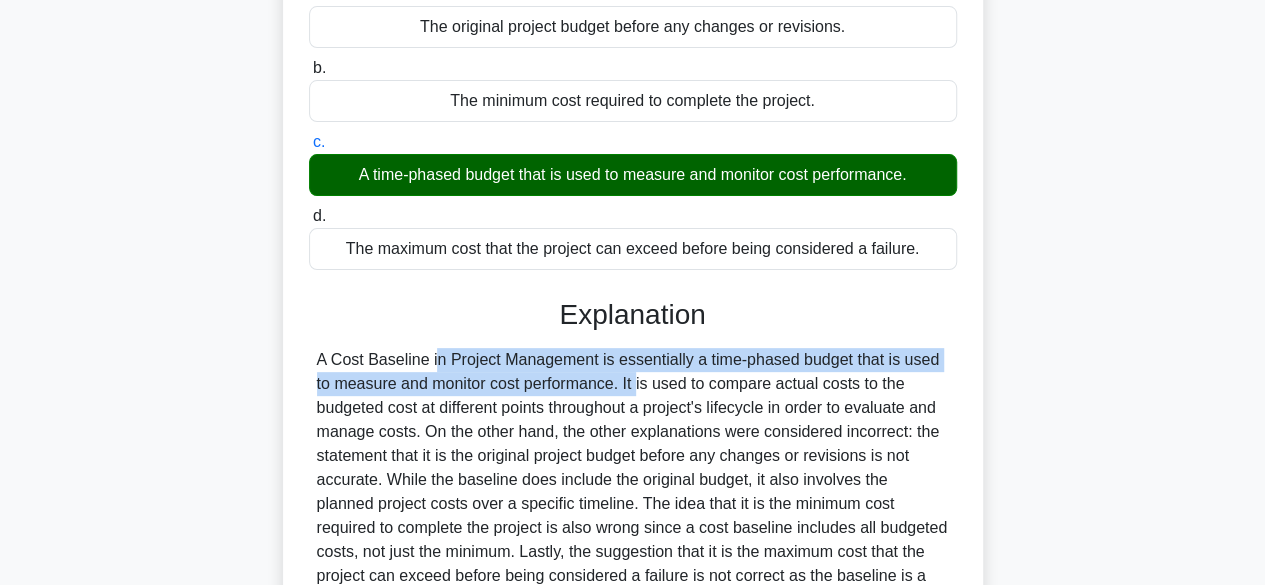 drag, startPoint x: 318, startPoint y: 363, endPoint x: 520, endPoint y: 392, distance: 204.07106 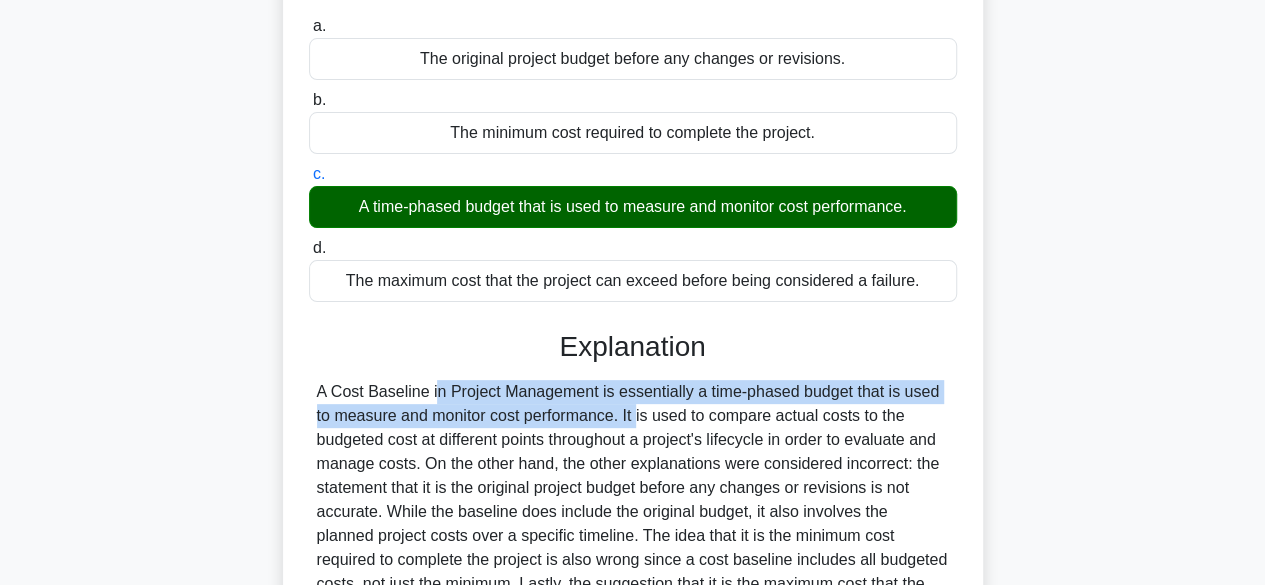 scroll, scrollTop: 200, scrollLeft: 0, axis: vertical 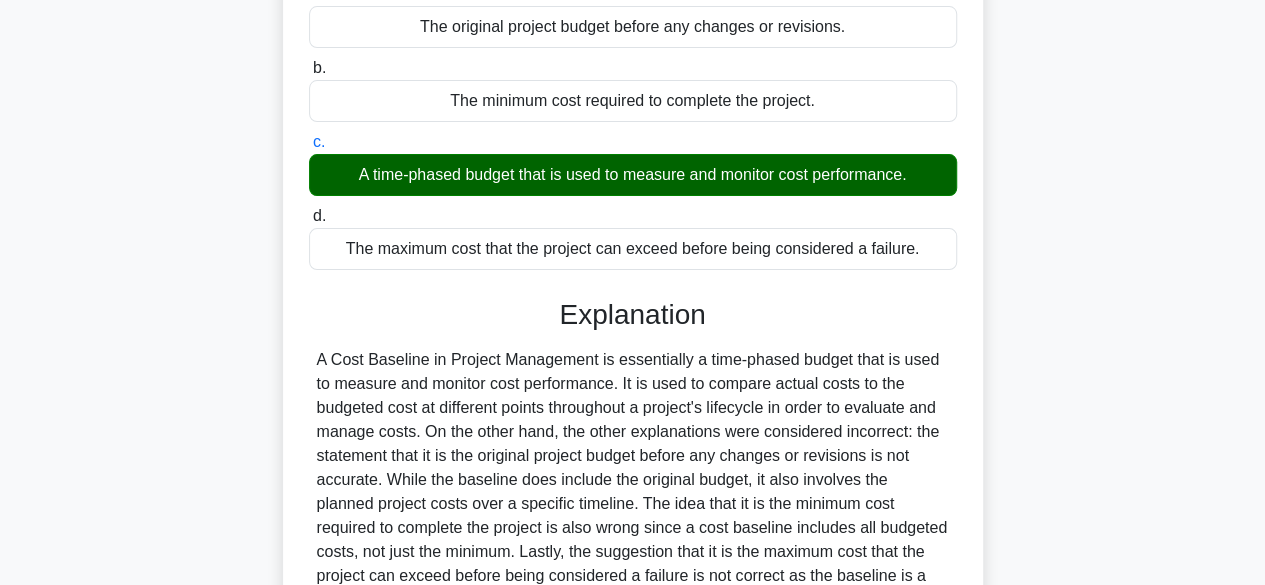click on "A Cost Baseline in Project Management is essentially a time-phased budget that is used to measure and monitor cost performance. It is used to compare actual costs to the budgeted cost at different points throughout a project's lifecycle in order to evaluate and manage costs. On the other hand, the other explanations were considered incorrect: the statement that it is the original project budget before any changes or revisions is not accurate. While the baseline does include the original budget, it also involves the planned project costs over a specific timeline. The idea that it is the minimum cost required to complete the project is also wrong since a cost baseline includes all budgeted costs, not just the minimum. Lastly, the suggestion that it is the maximum cost that the project can exceed before being considered a failure is not correct as the baseline is a budgeting tool, not a measure of project failure or success." at bounding box center [633, 480] 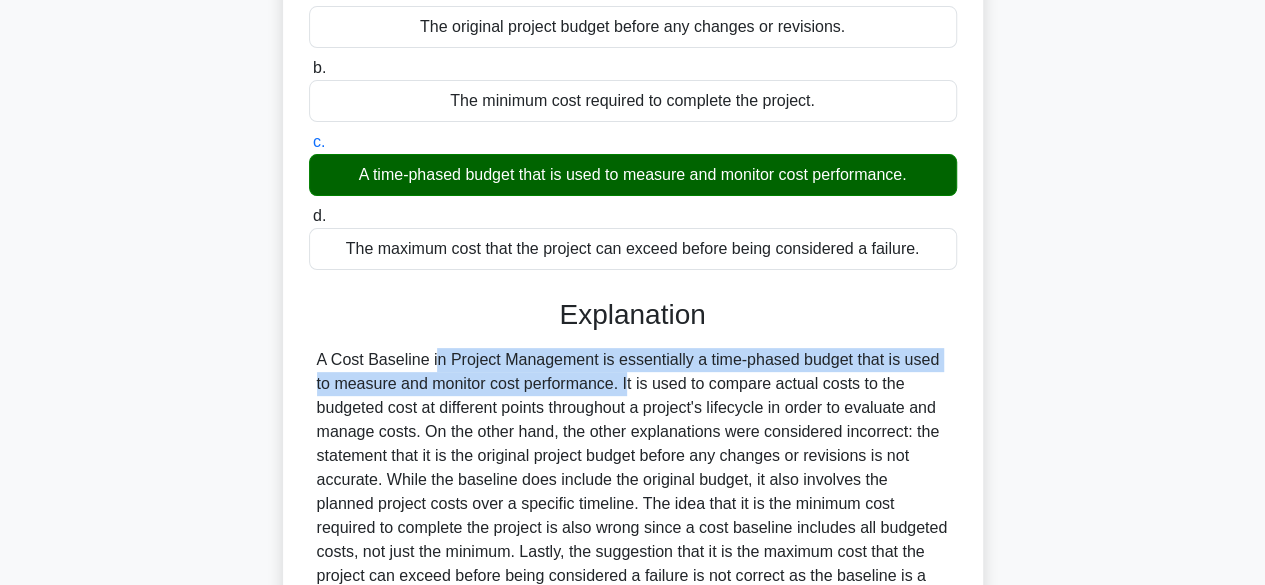 drag, startPoint x: 315, startPoint y: 360, endPoint x: 507, endPoint y: 390, distance: 194.32962 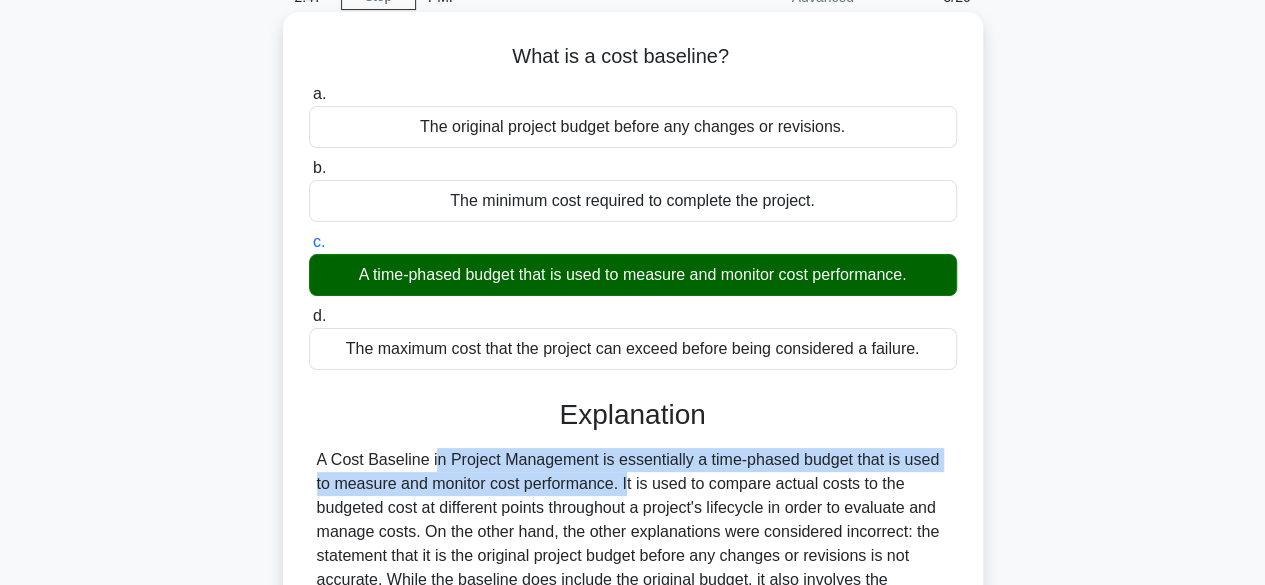scroll, scrollTop: 0, scrollLeft: 0, axis: both 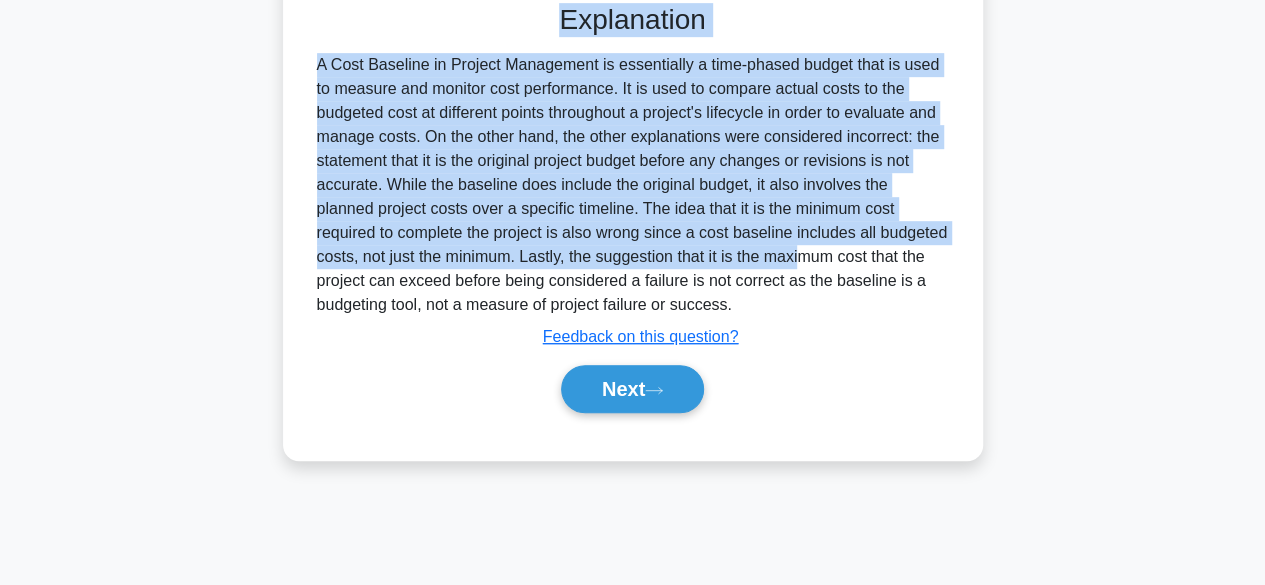 drag, startPoint x: 510, startPoint y: 153, endPoint x: 689, endPoint y: 307, distance: 236.1292 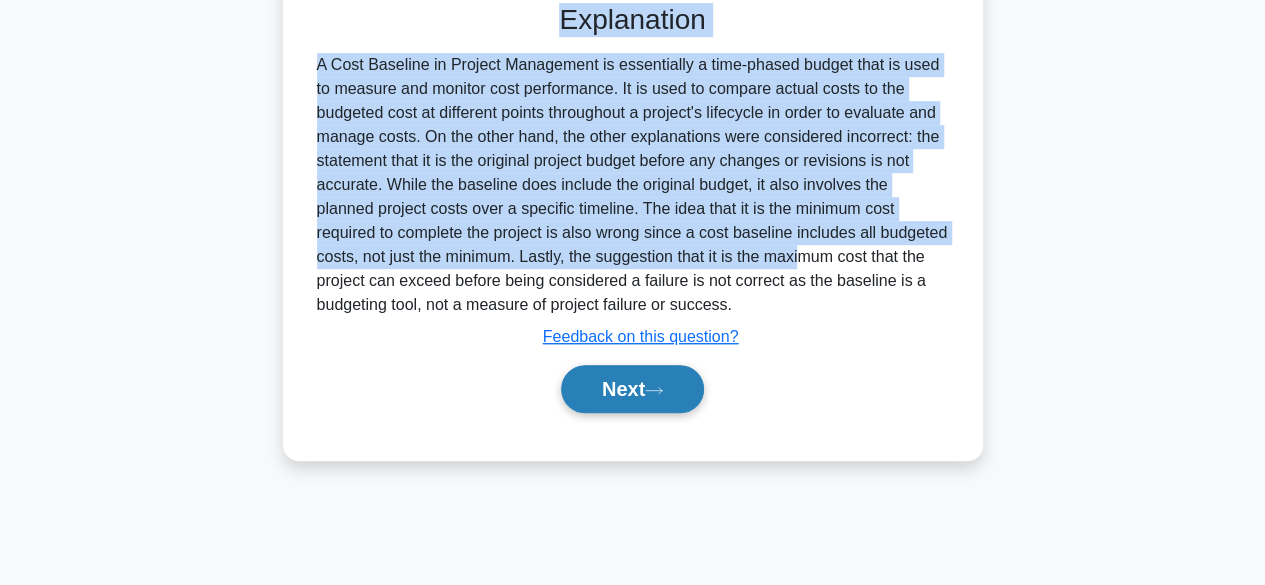 click on "Next" at bounding box center (632, 389) 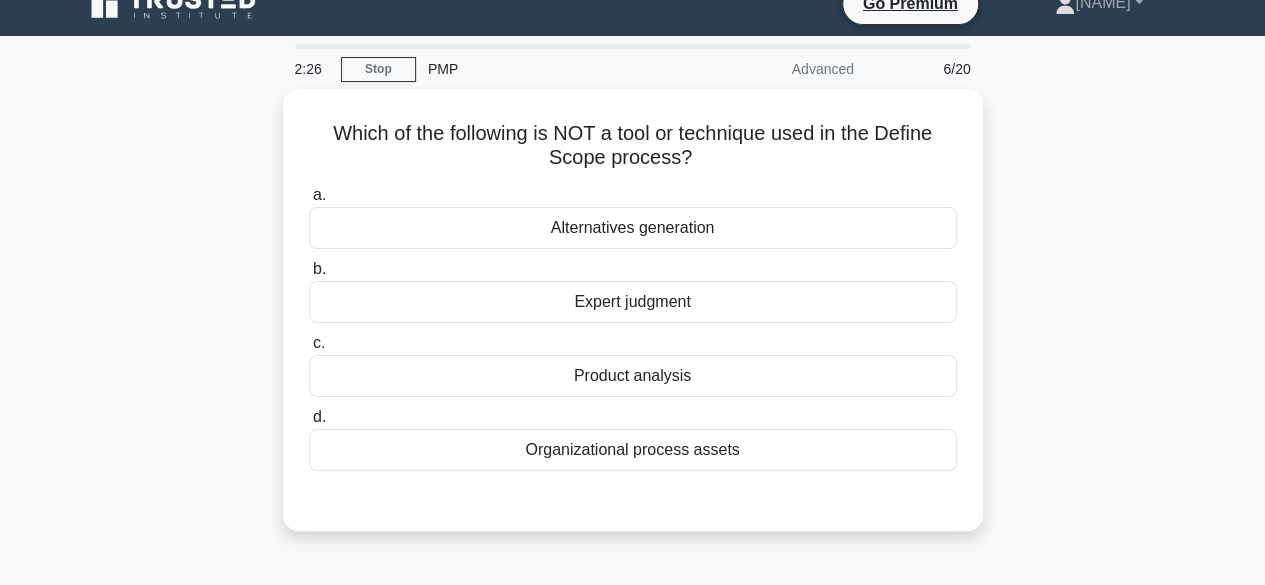 scroll, scrollTop: 0, scrollLeft: 0, axis: both 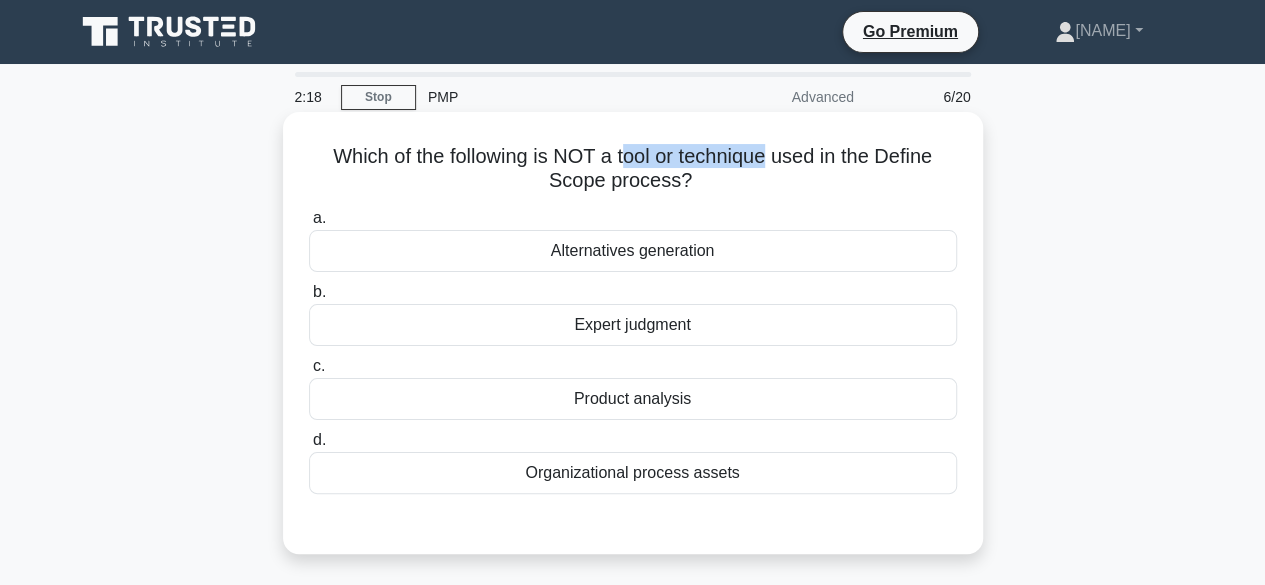 drag, startPoint x: 621, startPoint y: 161, endPoint x: 767, endPoint y: 165, distance: 146.05478 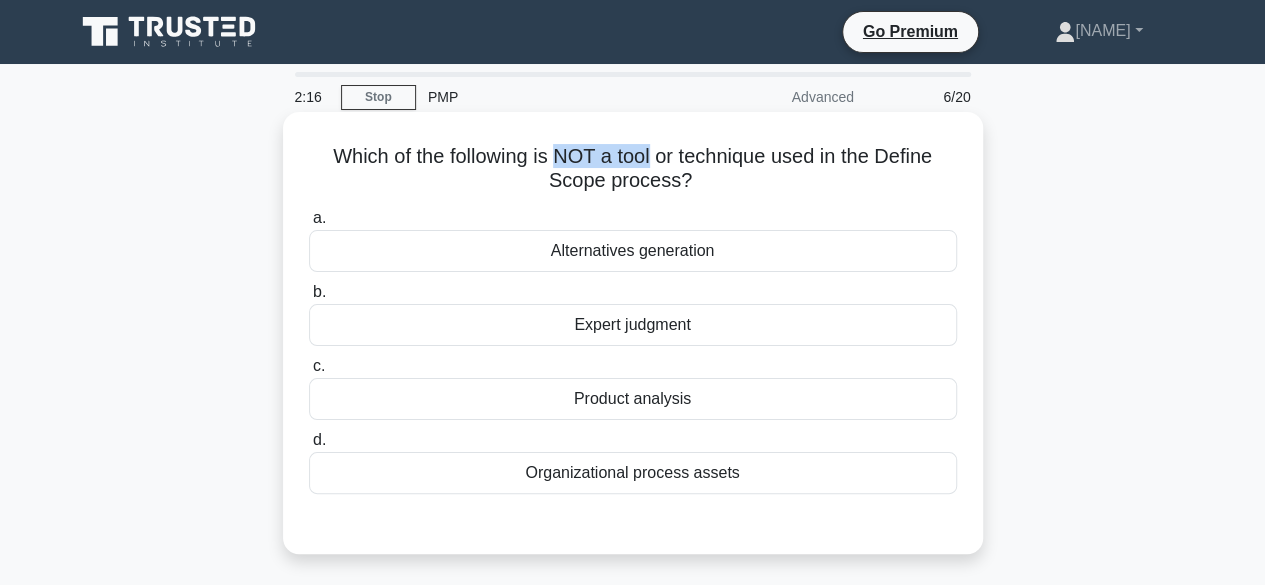 drag, startPoint x: 552, startPoint y: 156, endPoint x: 651, endPoint y: 163, distance: 99.24717 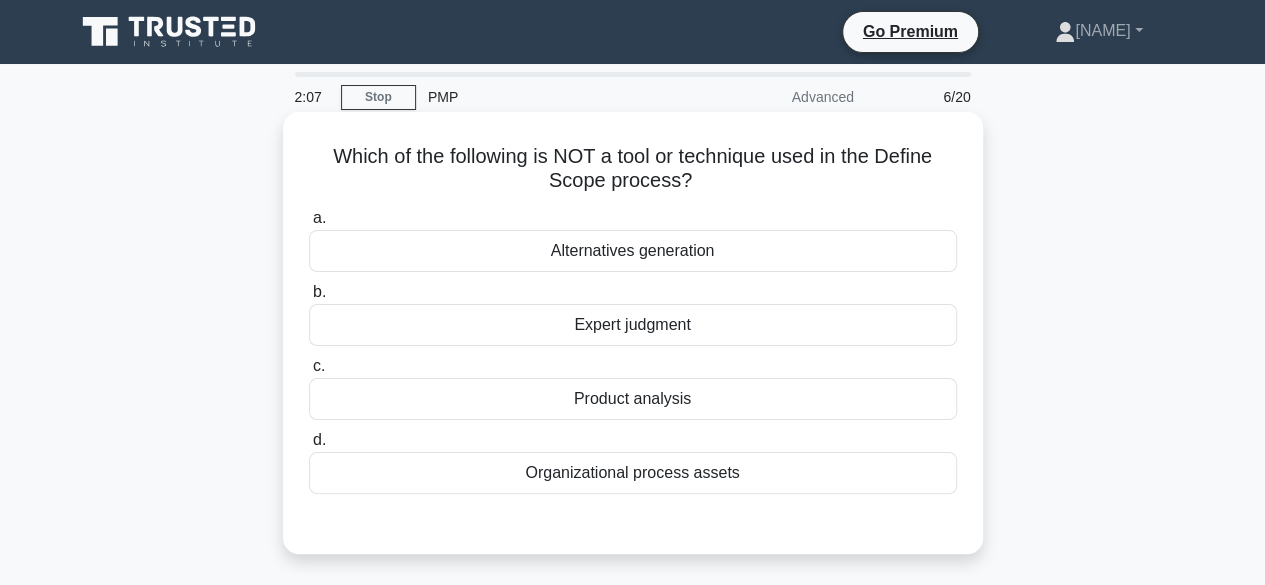 click on "Organizational process assets" at bounding box center [633, 473] 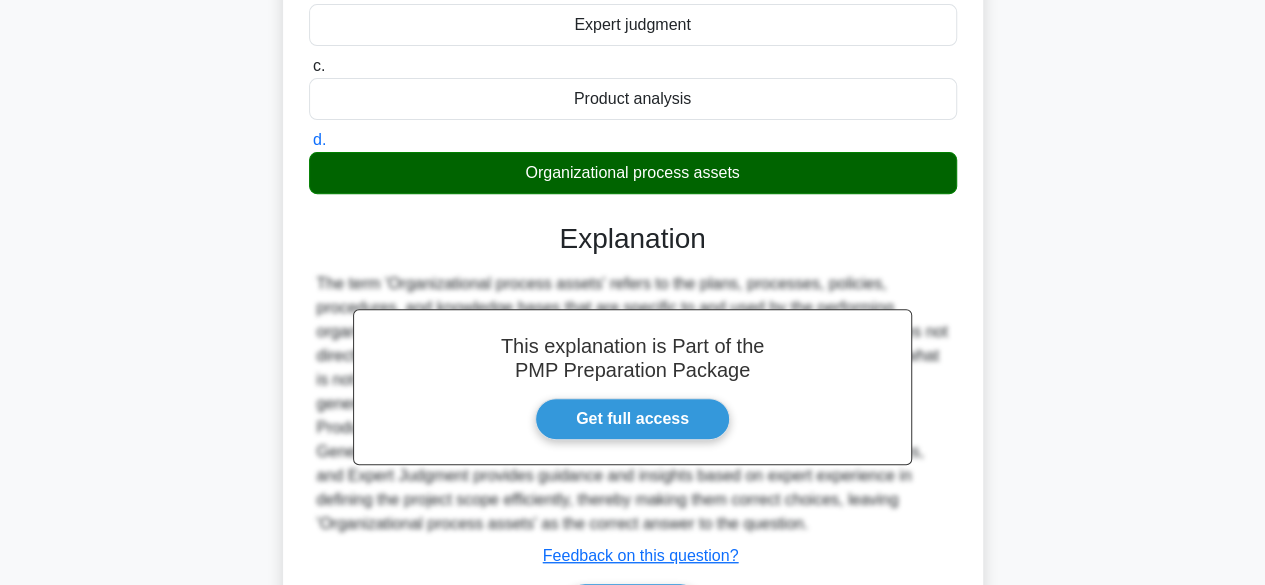 scroll, scrollTop: 495, scrollLeft: 0, axis: vertical 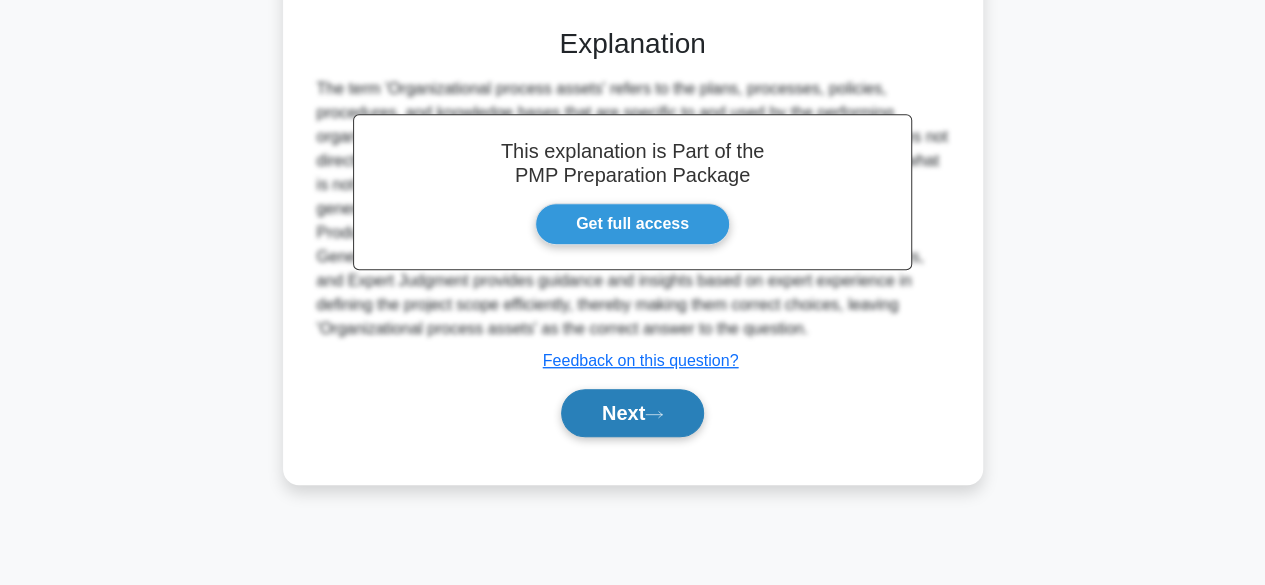 click on "Next" at bounding box center [632, 413] 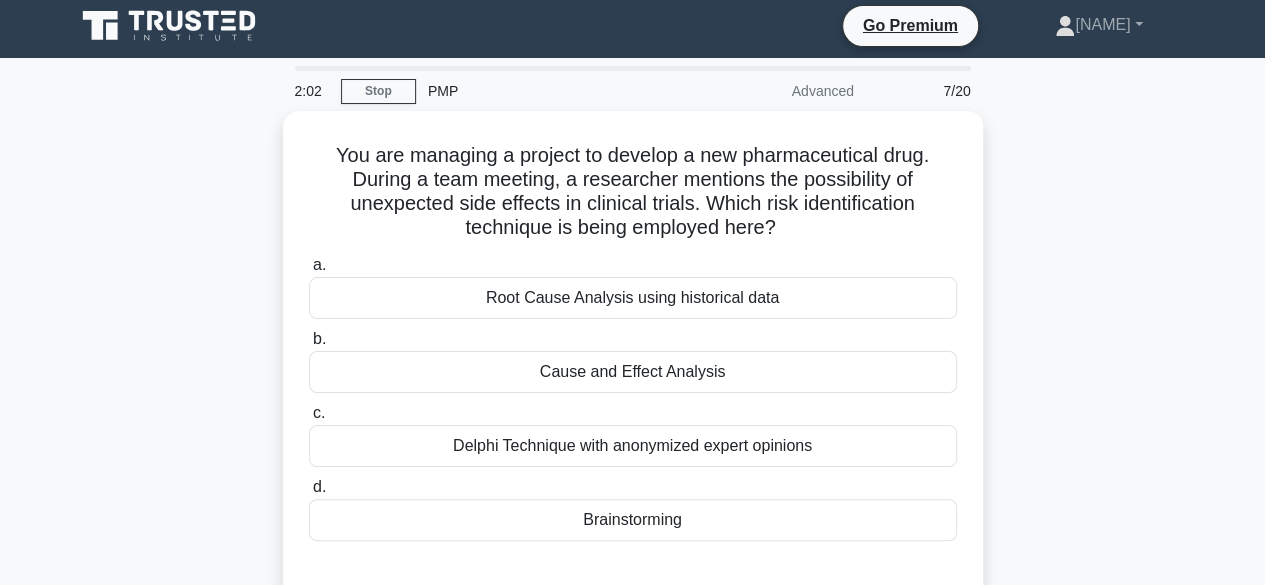 scroll, scrollTop: 0, scrollLeft: 0, axis: both 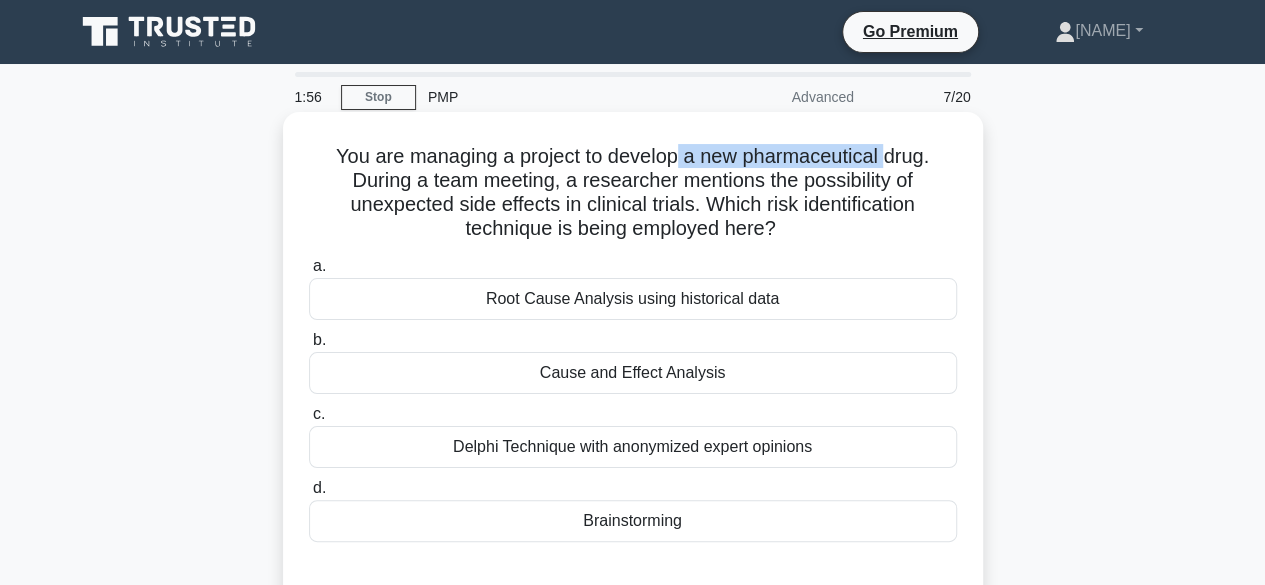 drag, startPoint x: 713, startPoint y: 158, endPoint x: 892, endPoint y: 159, distance: 179.00279 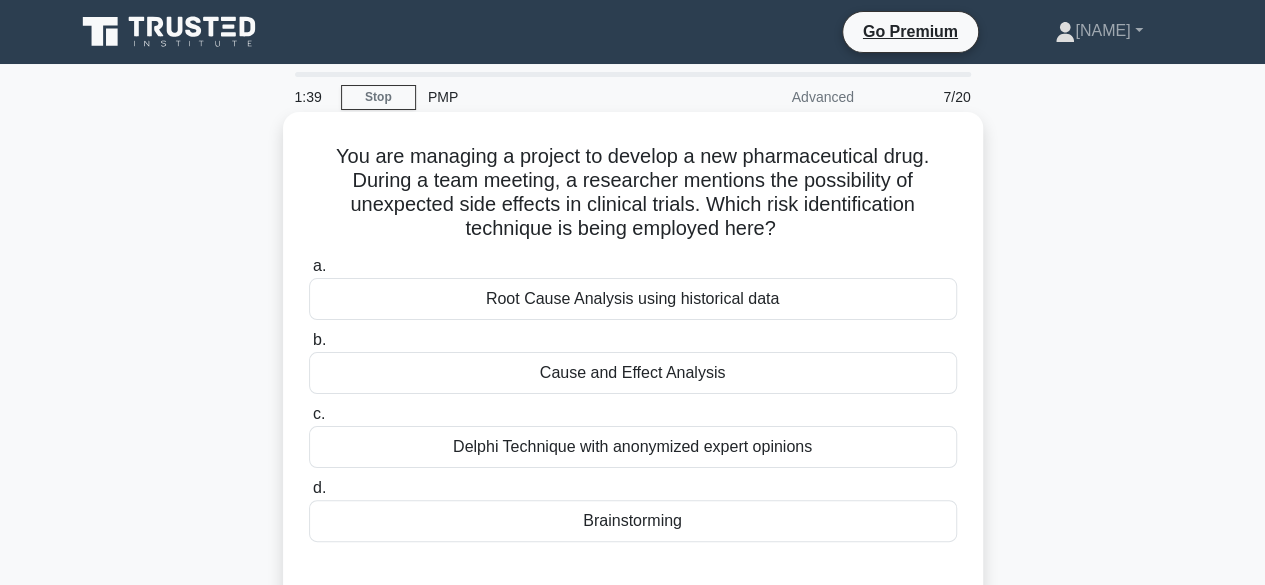 click on "Brainstorming" at bounding box center [633, 521] 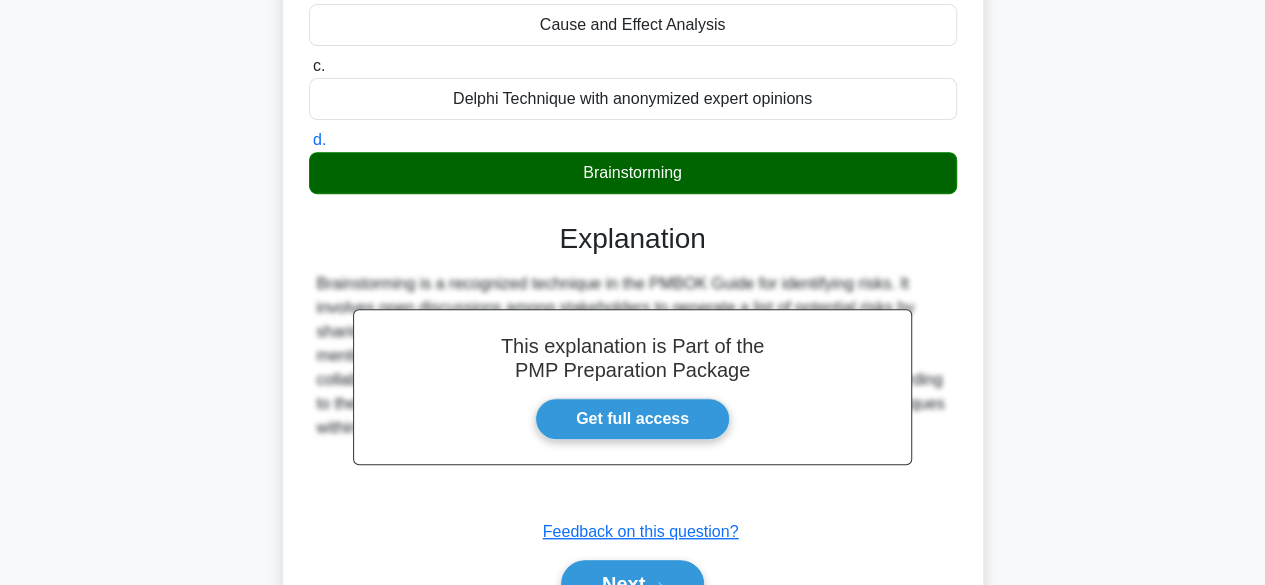 scroll, scrollTop: 400, scrollLeft: 0, axis: vertical 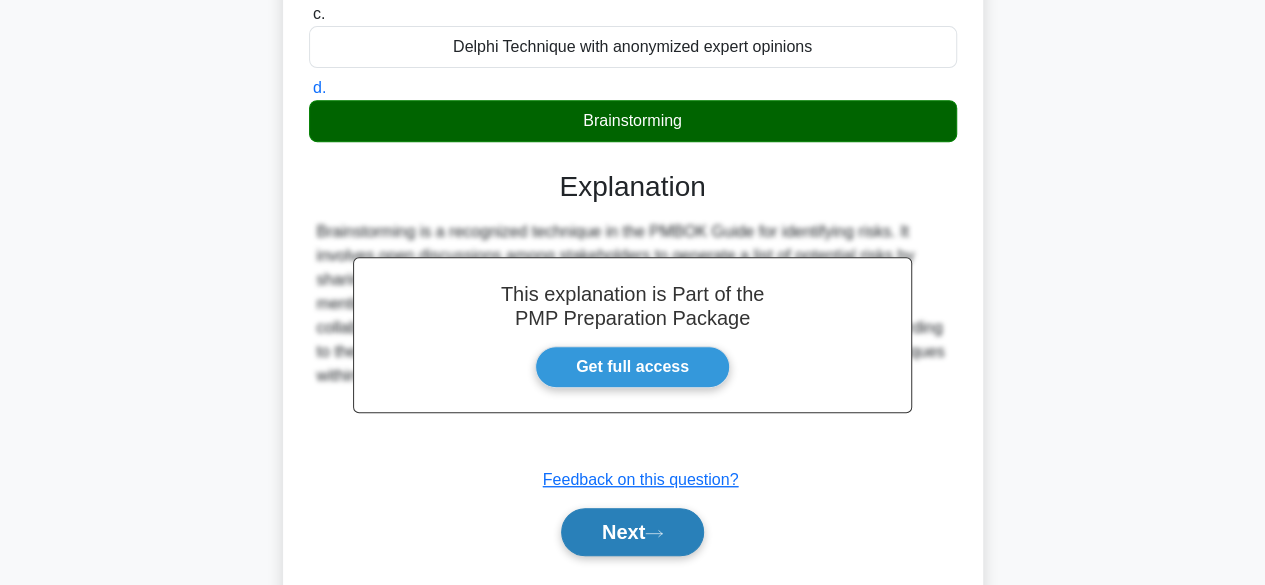 click on "Next" at bounding box center (632, 532) 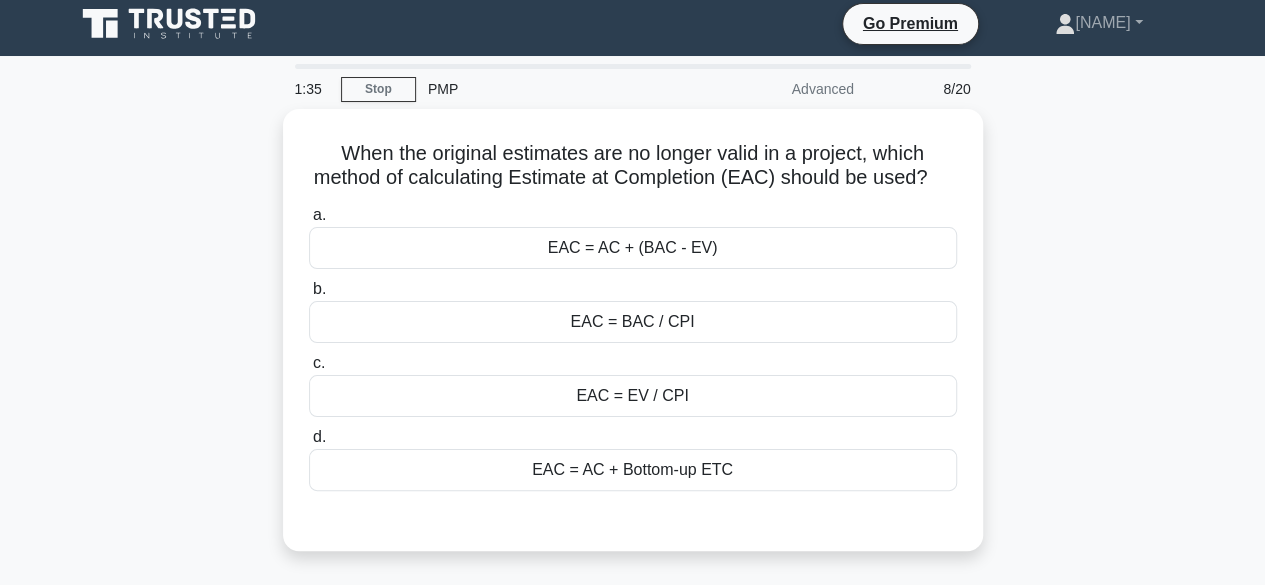 scroll, scrollTop: 0, scrollLeft: 0, axis: both 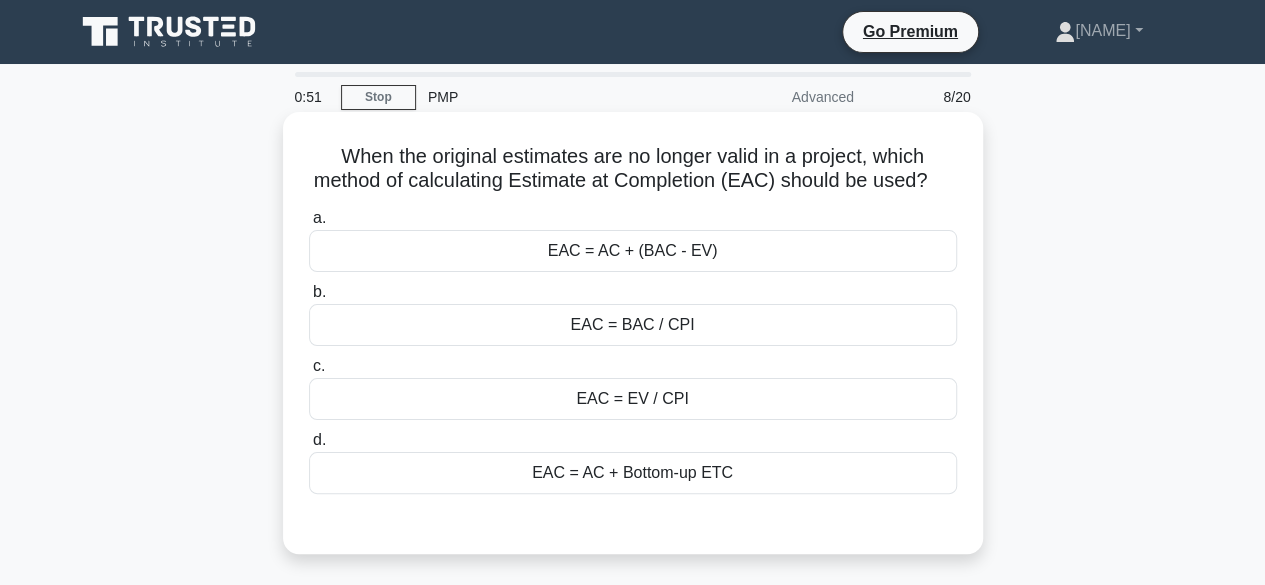 click on "EAC = EV / CPI" at bounding box center [633, 399] 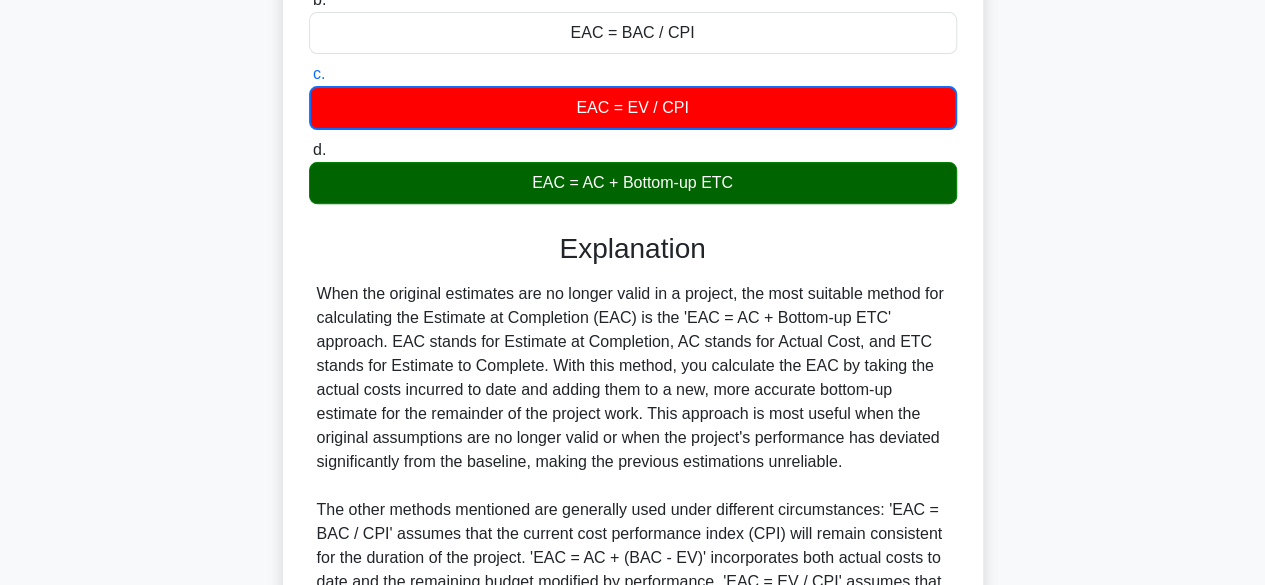 scroll, scrollTop: 400, scrollLeft: 0, axis: vertical 